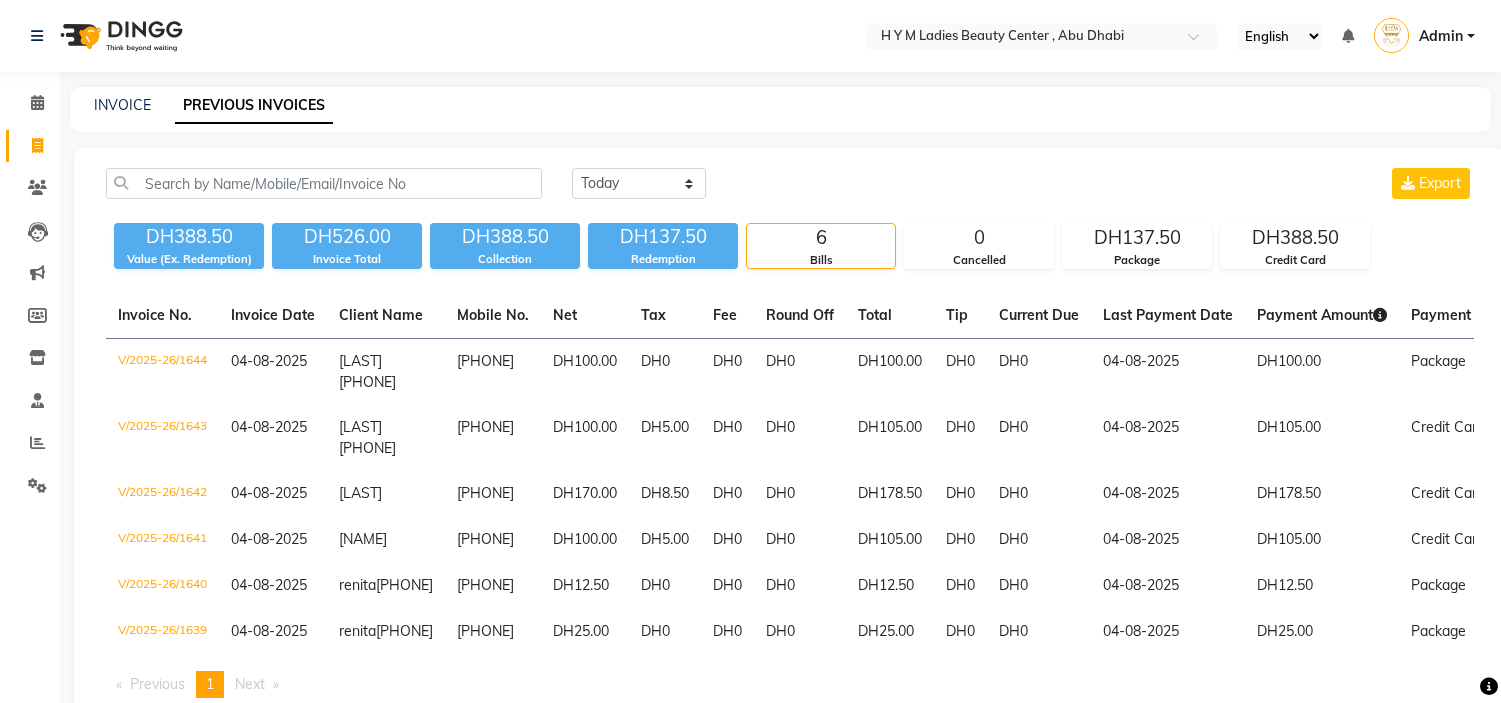 scroll, scrollTop: 0, scrollLeft: 0, axis: both 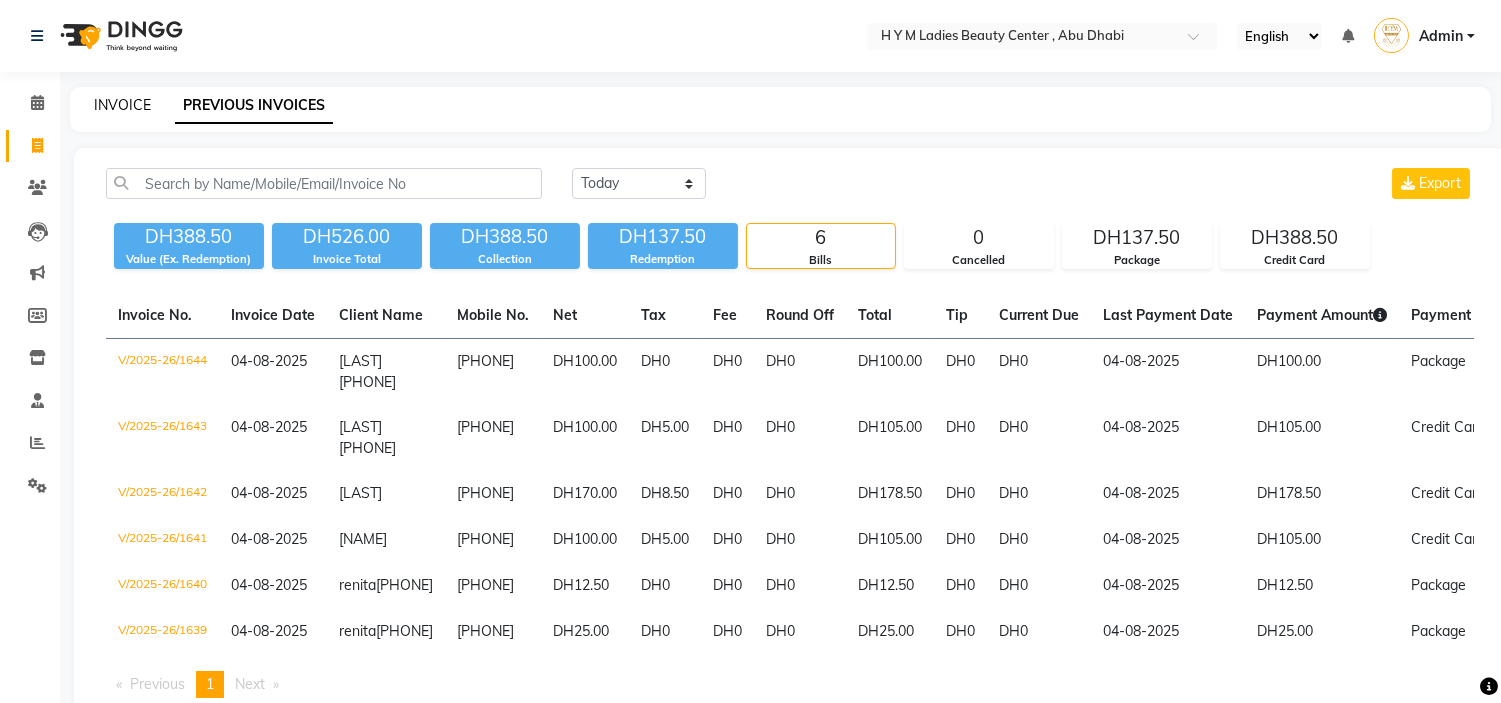 click on "INVOICE" 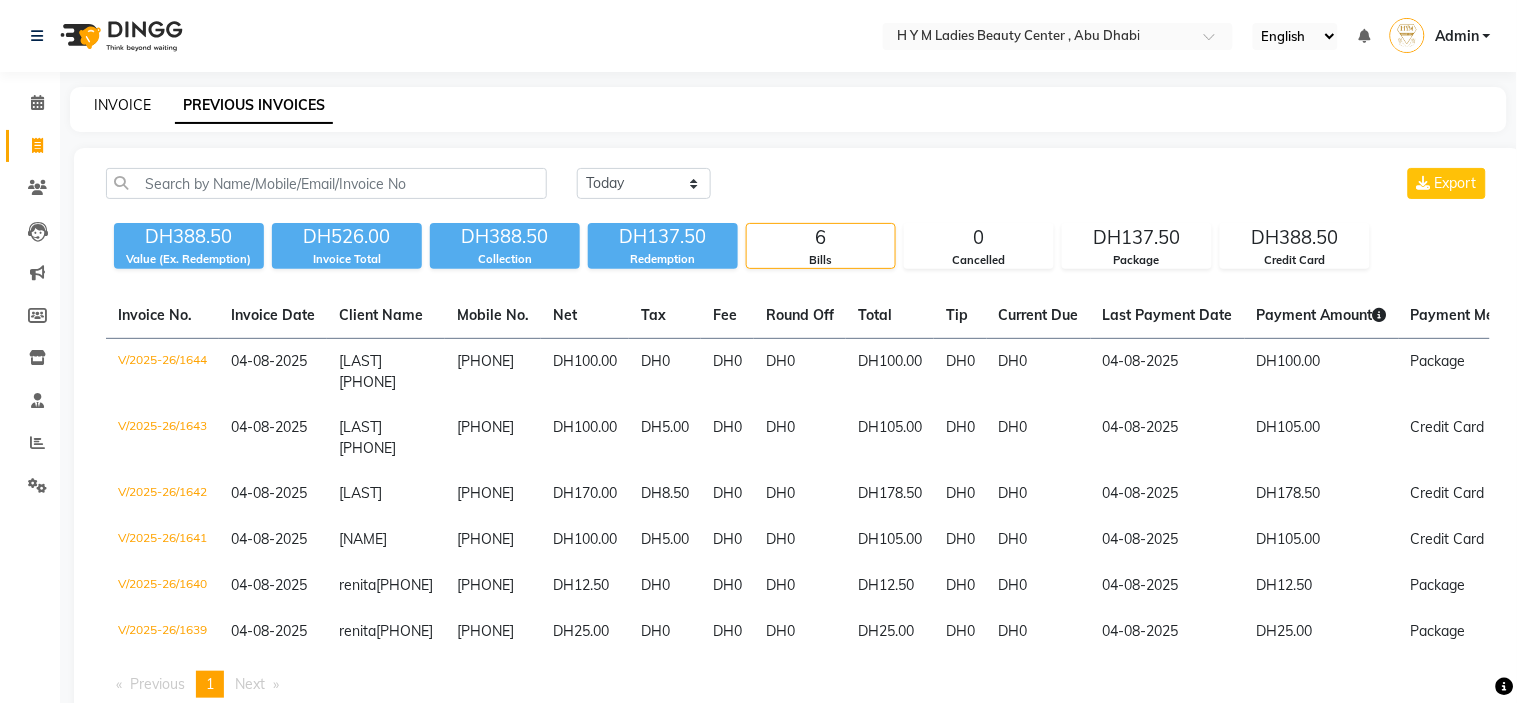 select on "7248" 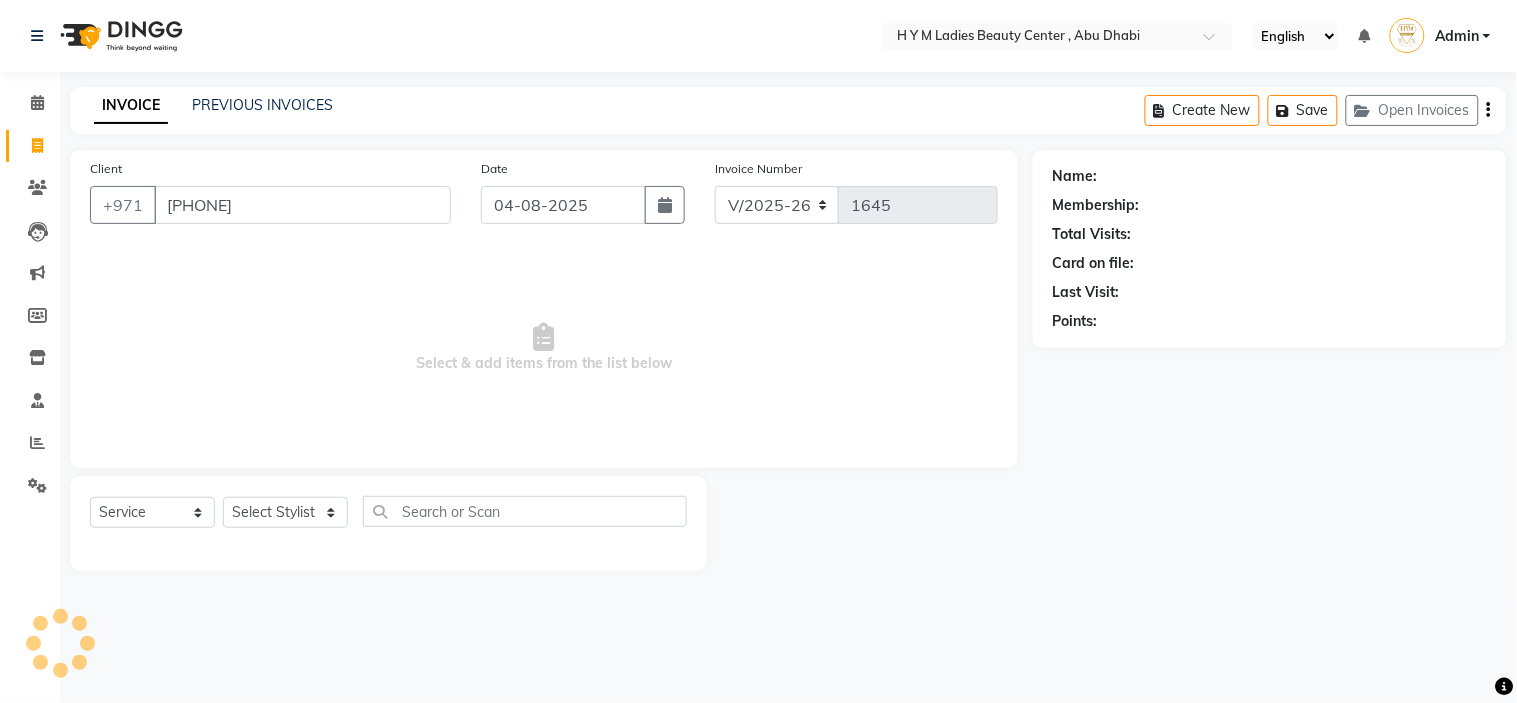 type on "[PHONE]" 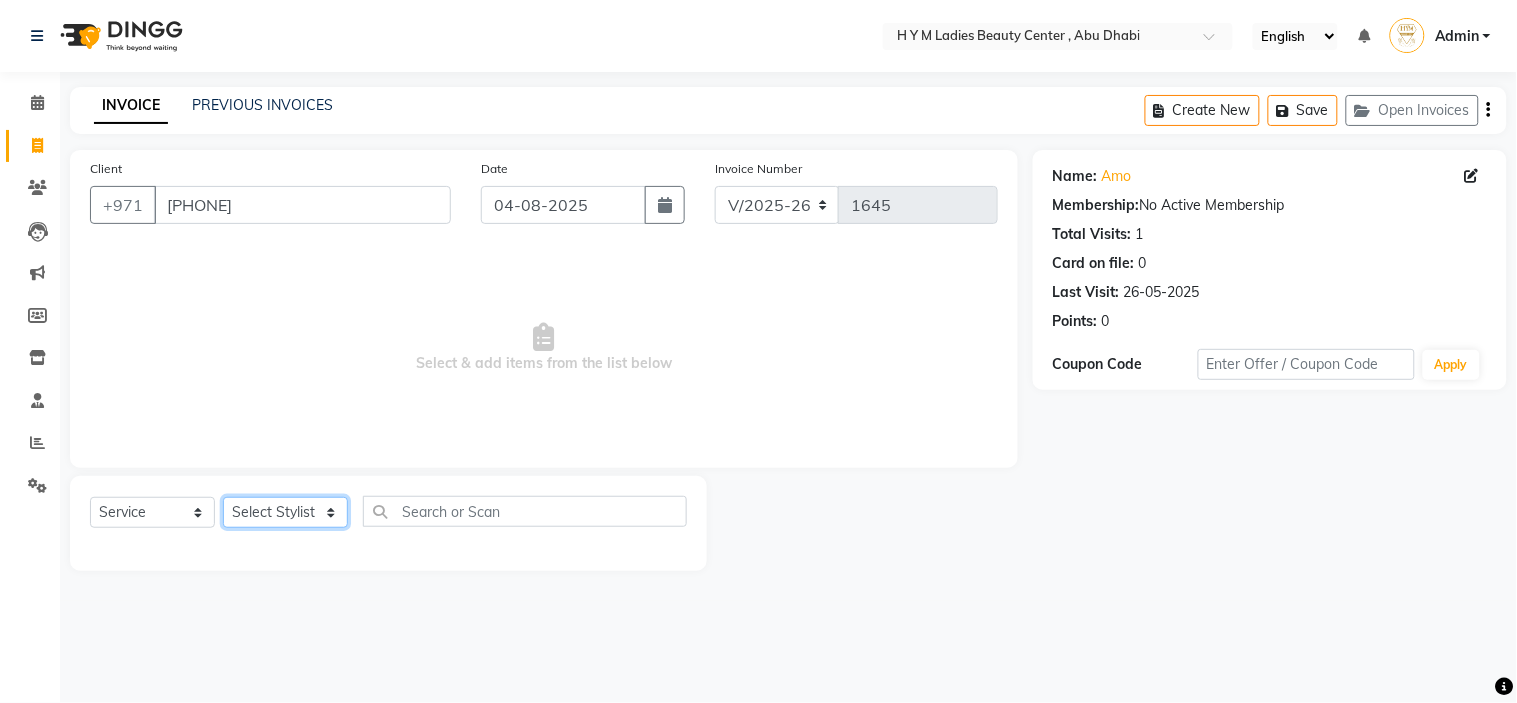 click on "Select Stylist ameena Jheza Dalangin Julie Corteza nadeema randa Rose An Galang zari" 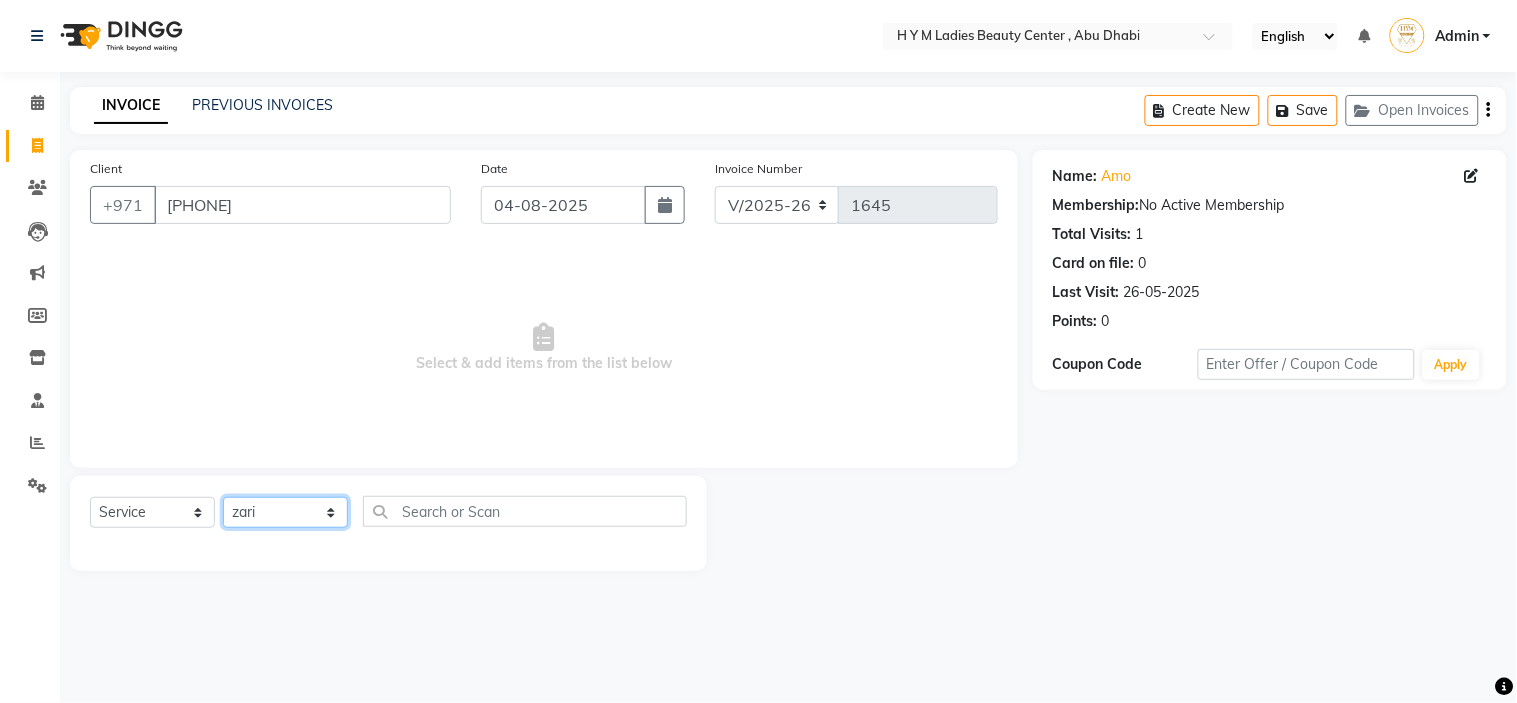 click on "Select Stylist ameena Jheza Dalangin Julie Corteza nadeema randa Rose An Galang zari" 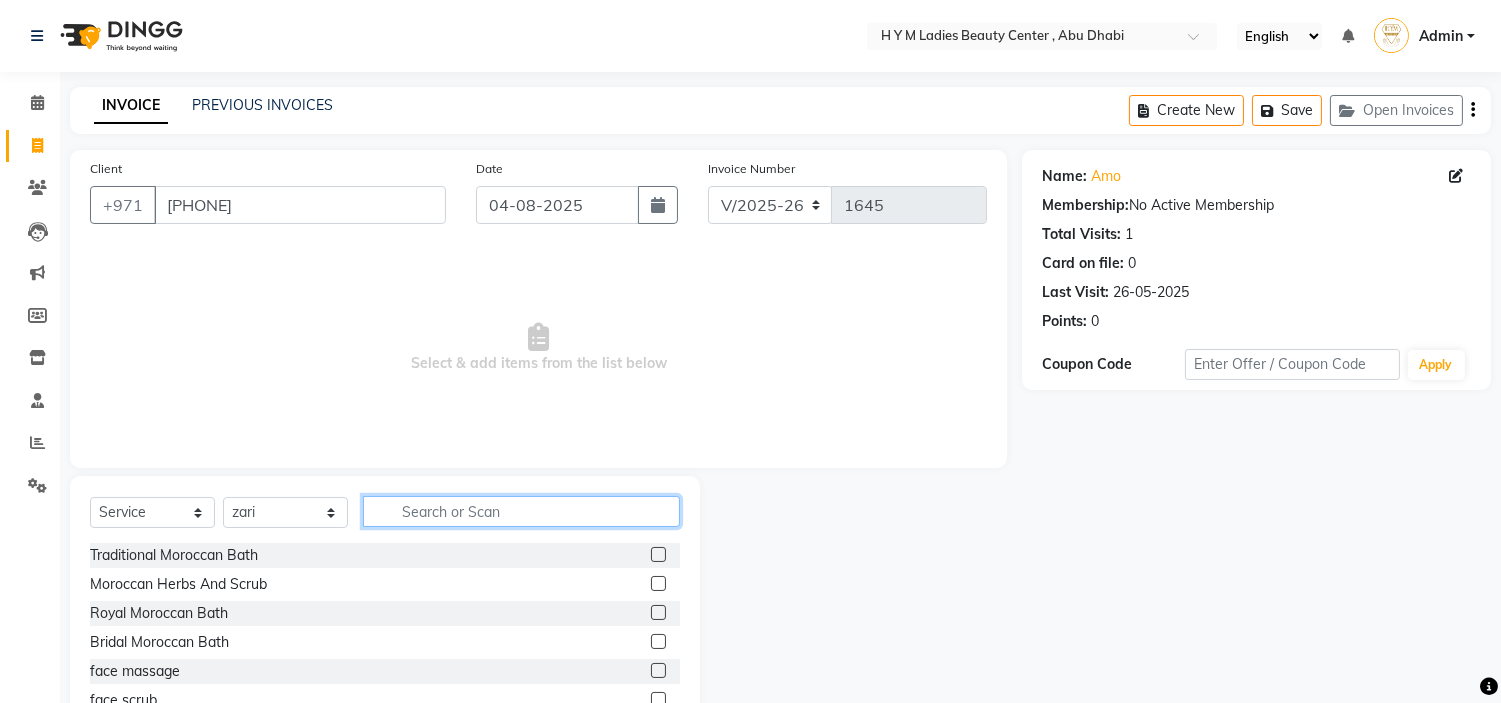 click 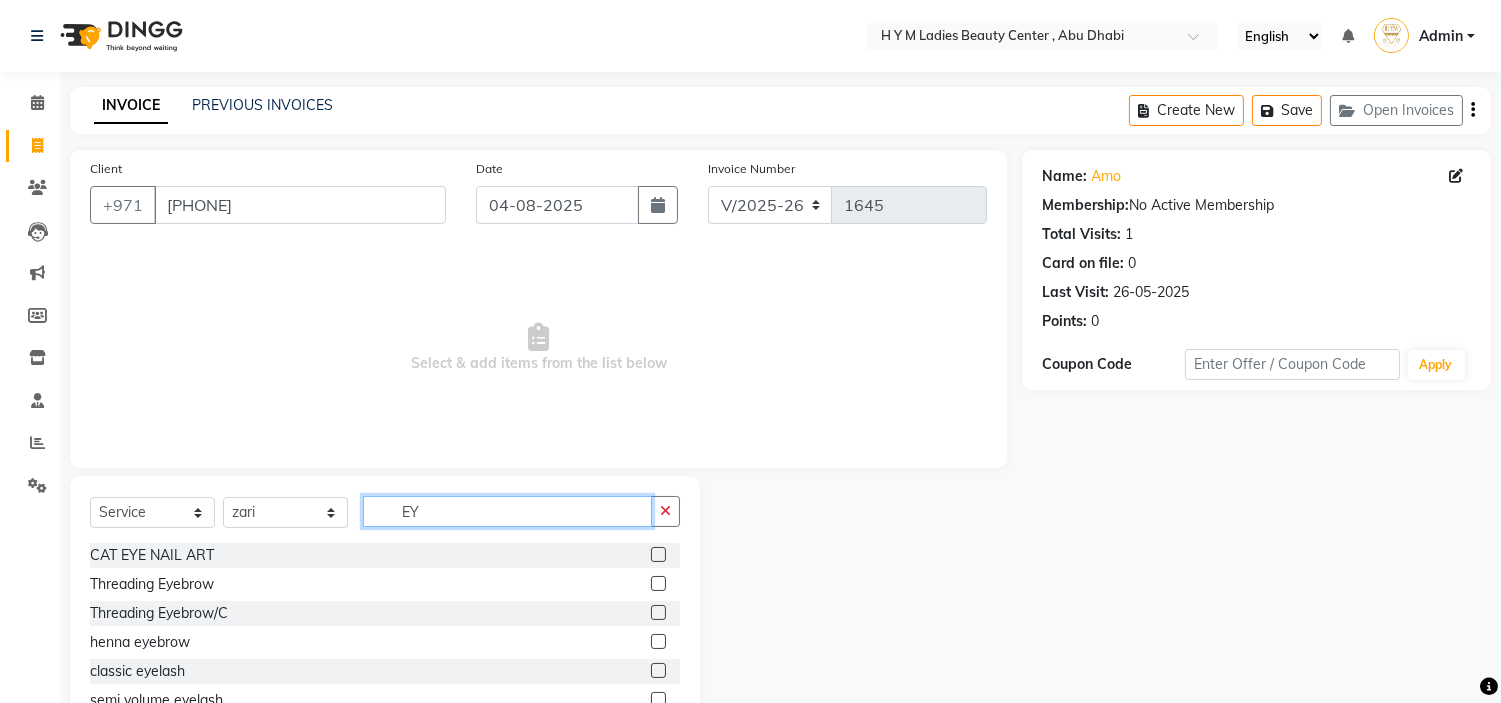 type on "EY" 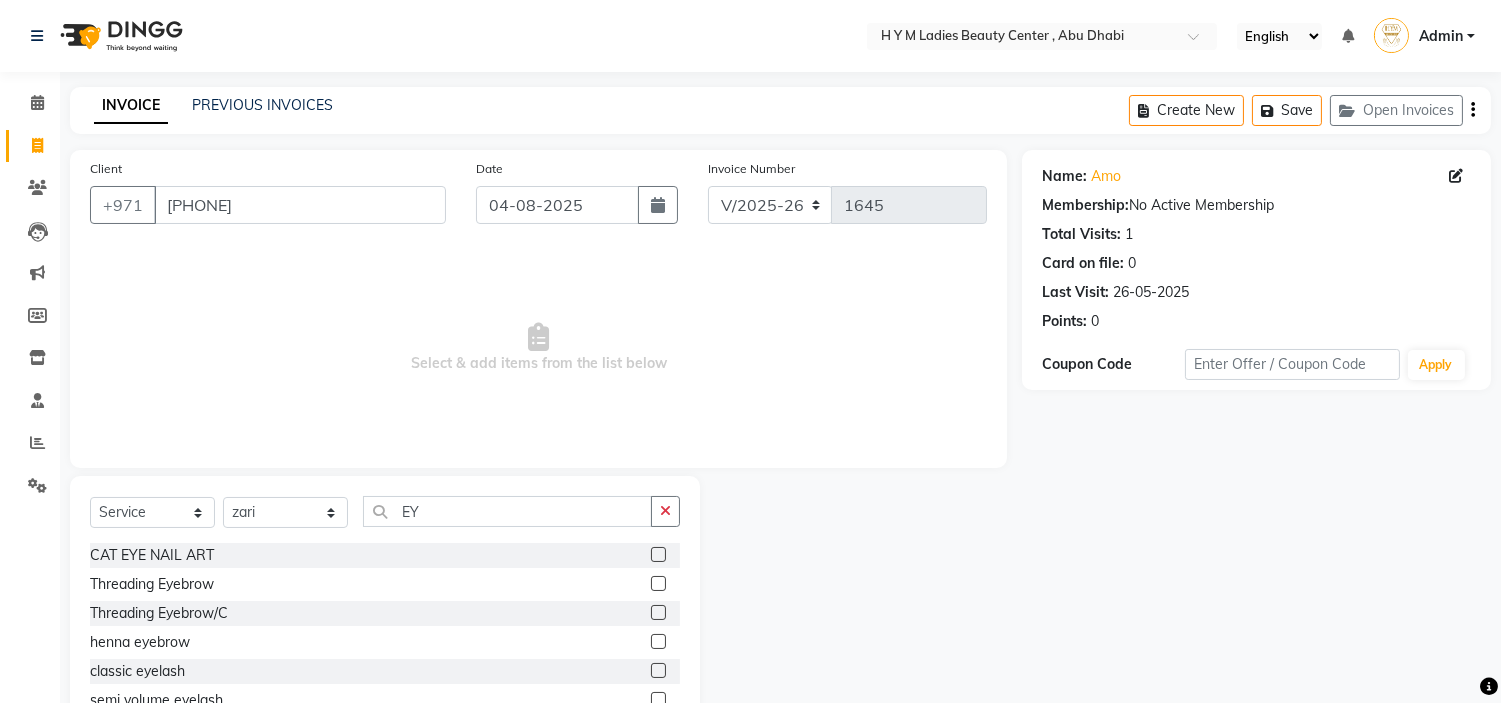 click 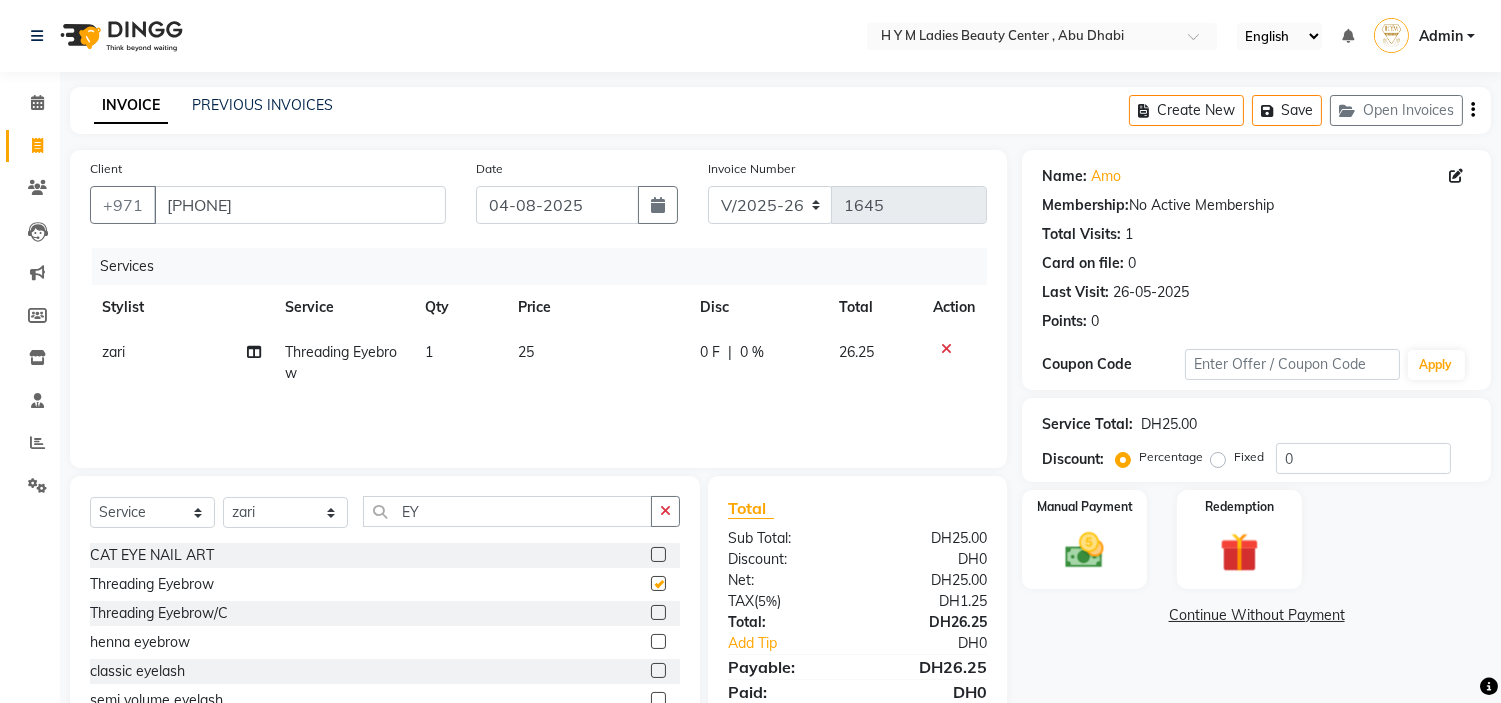 checkbox on "false" 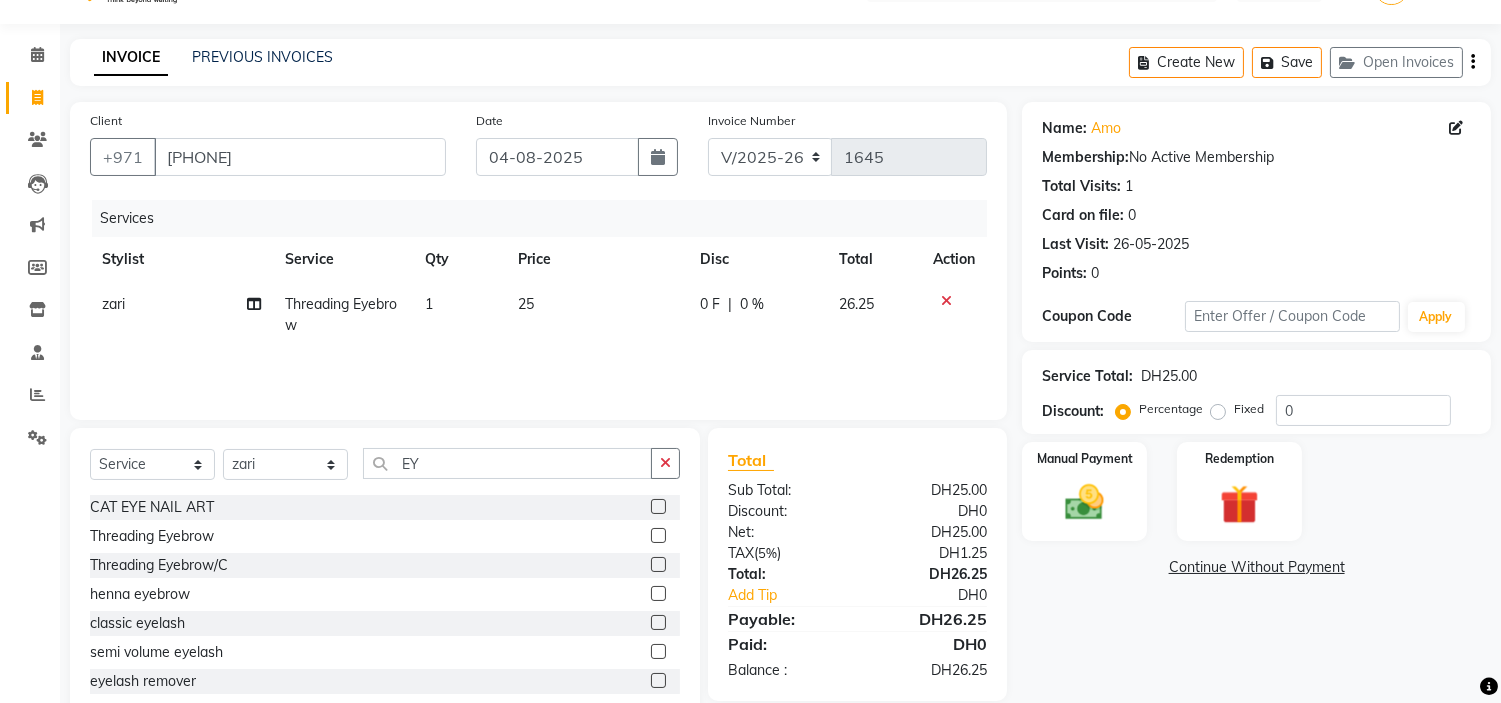 scroll, scrollTop: 97, scrollLeft: 0, axis: vertical 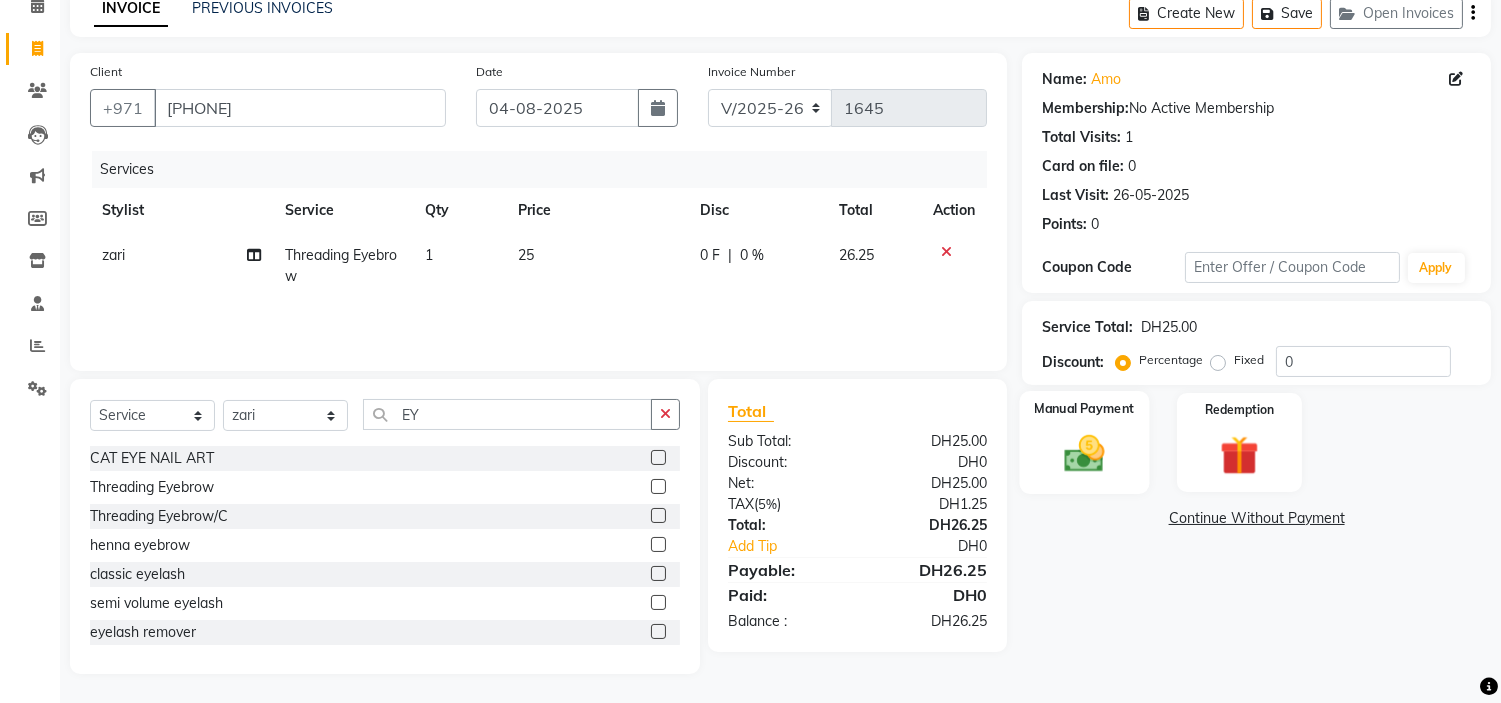 click 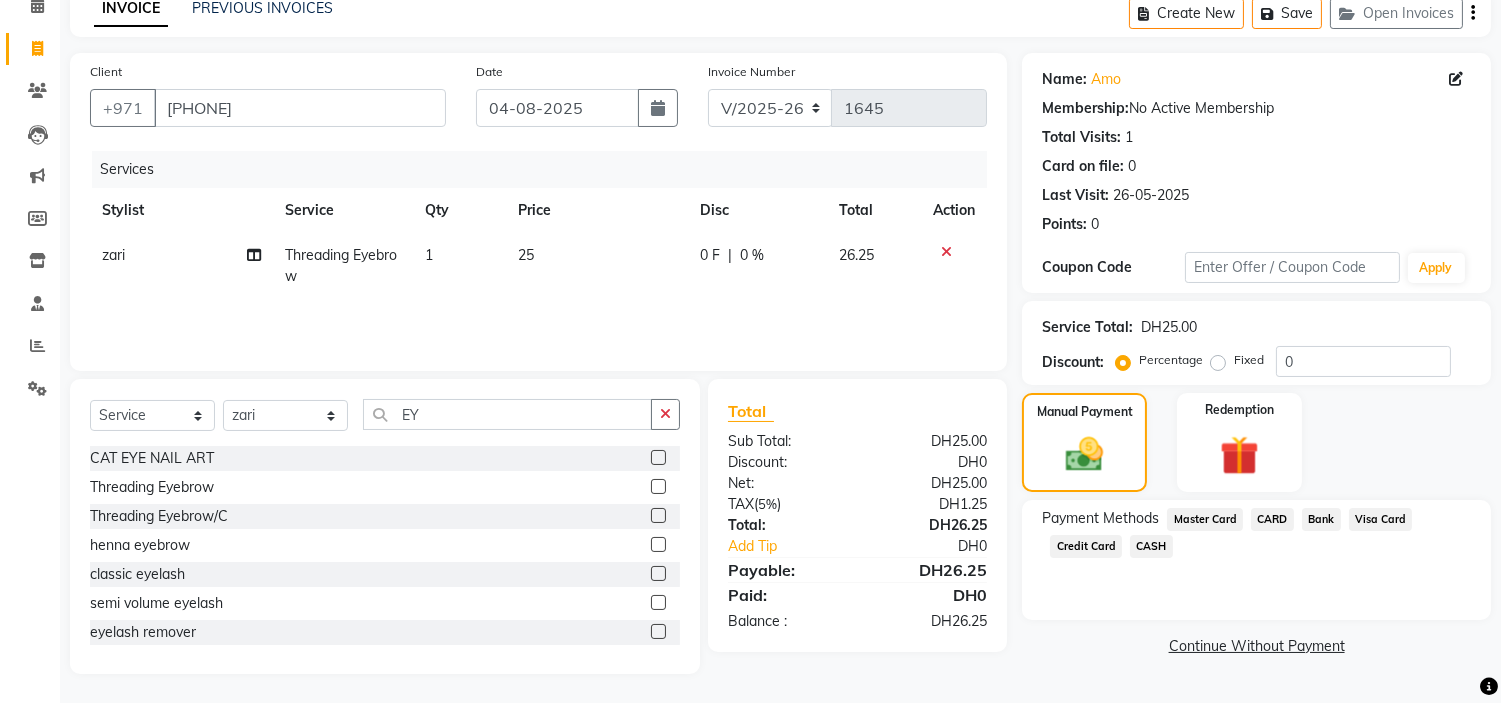 click on "Credit Card" 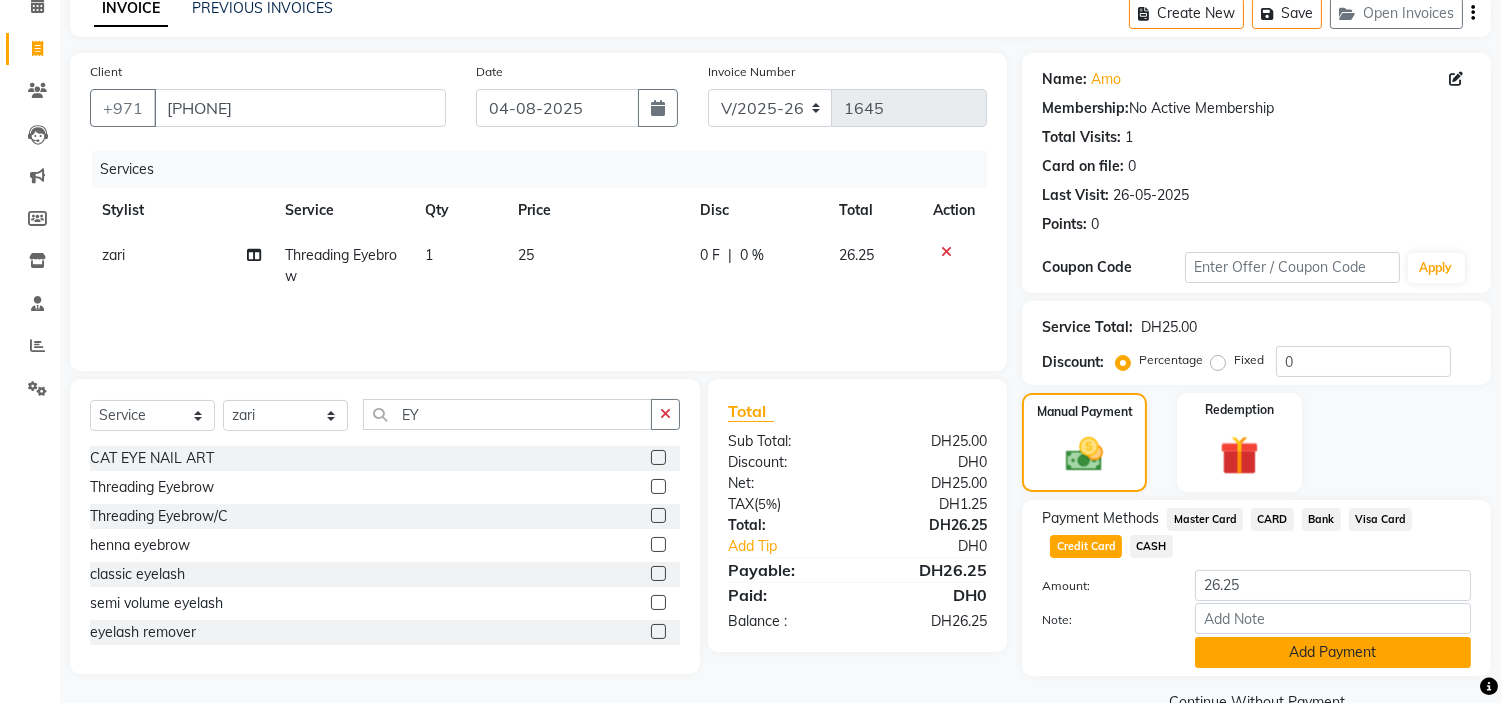 click on "Add Payment" 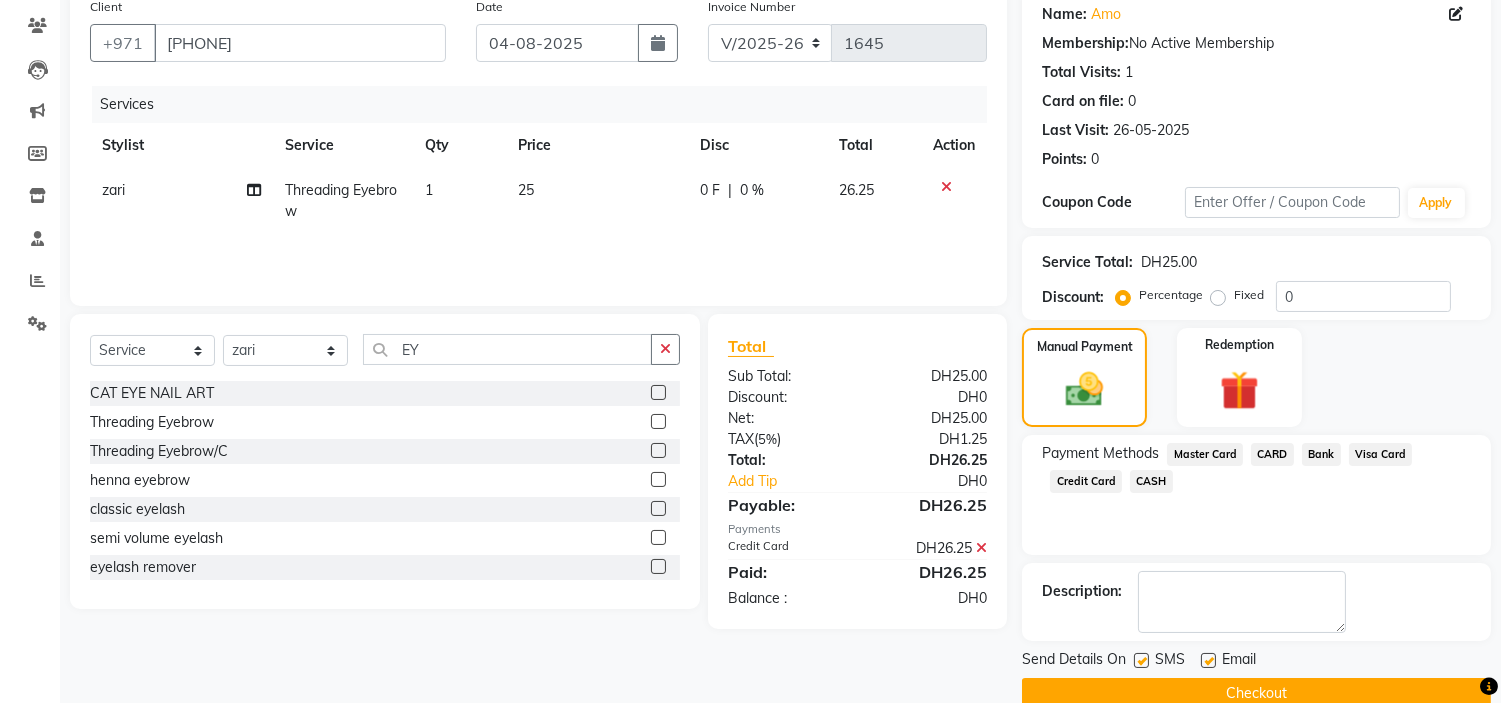 scroll, scrollTop: 196, scrollLeft: 0, axis: vertical 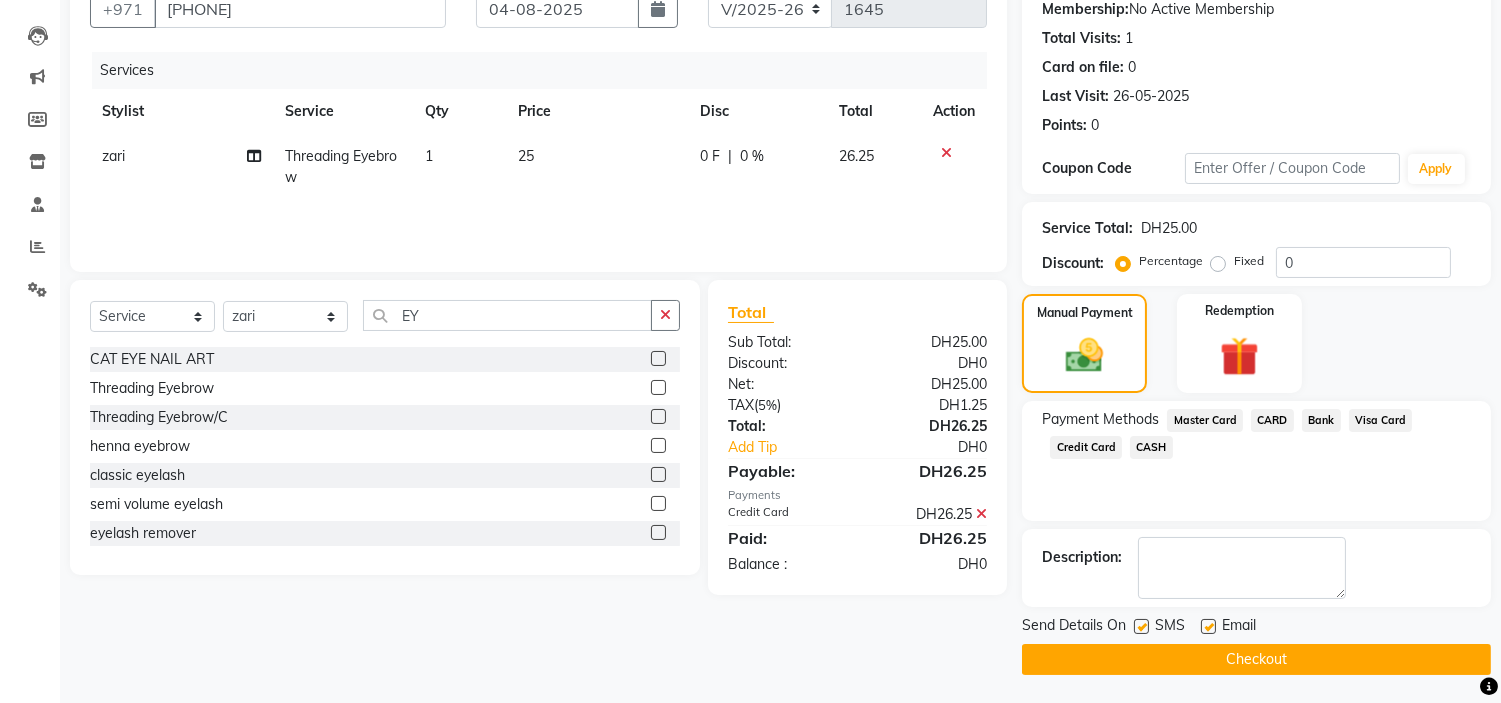 click 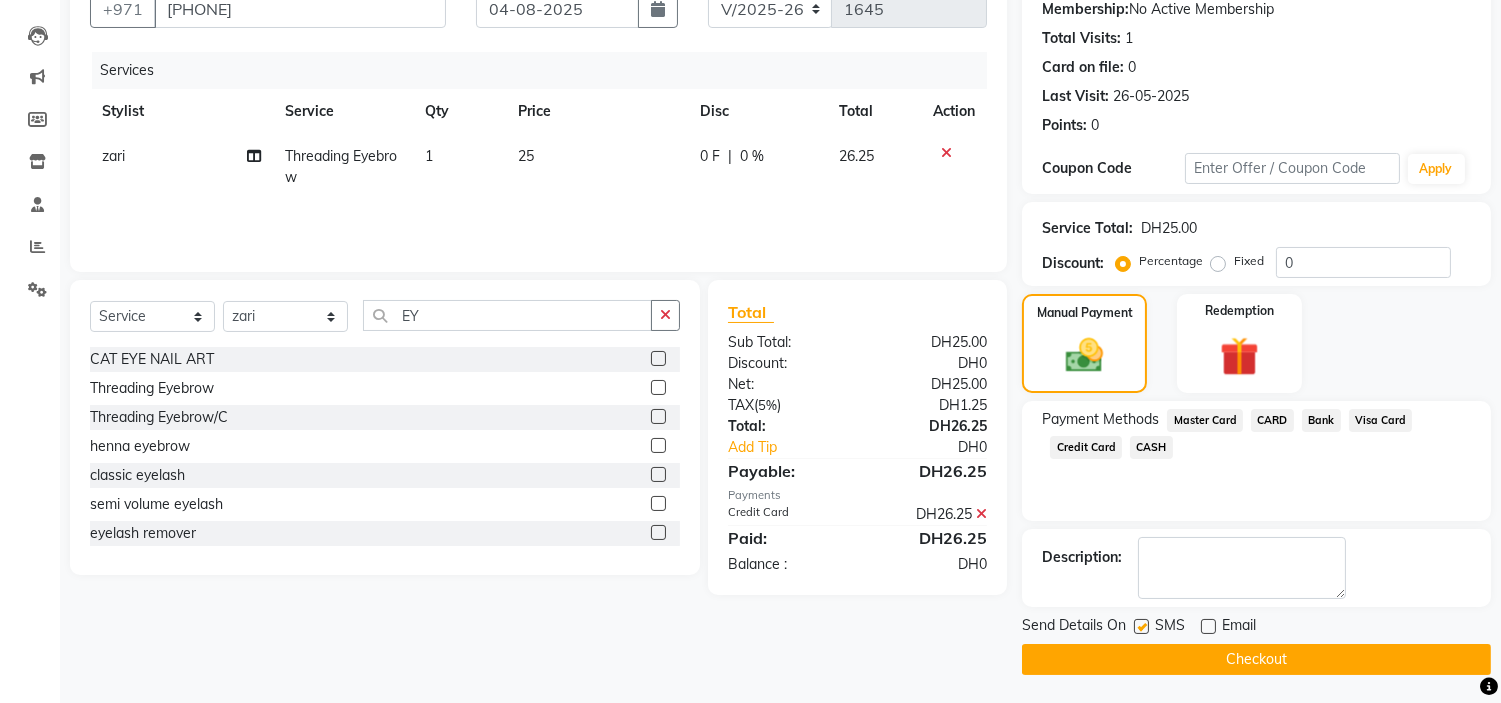 click on "Send Details On SMS Email" 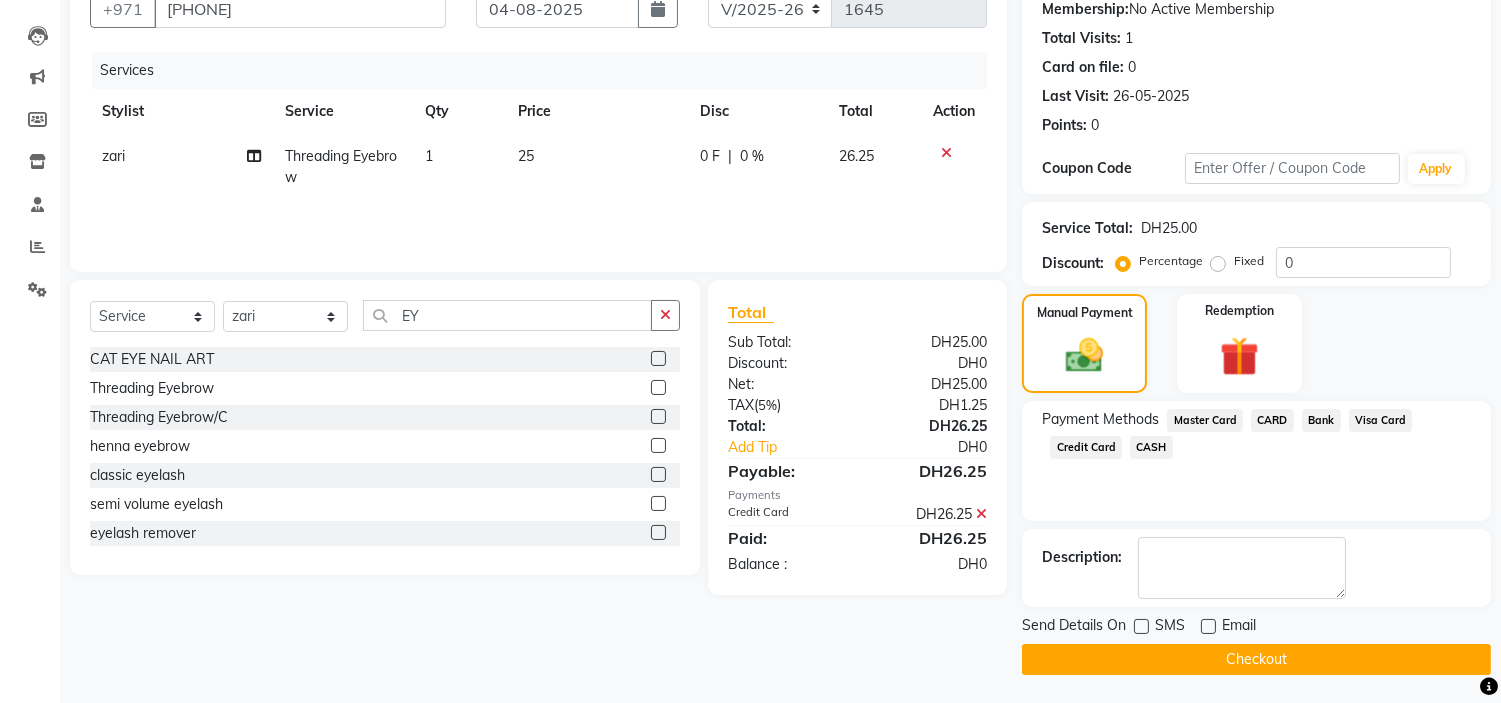 click on "Checkout" 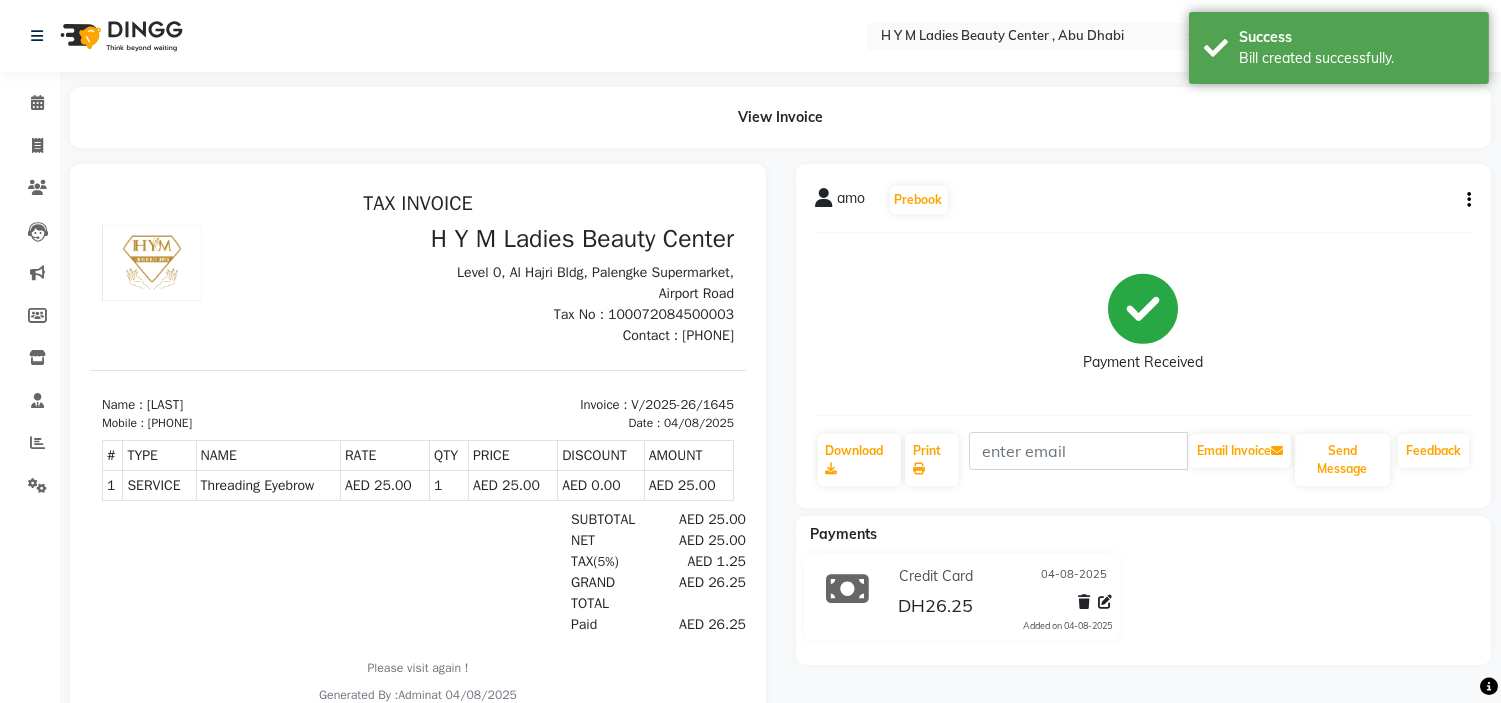scroll, scrollTop: 0, scrollLeft: 0, axis: both 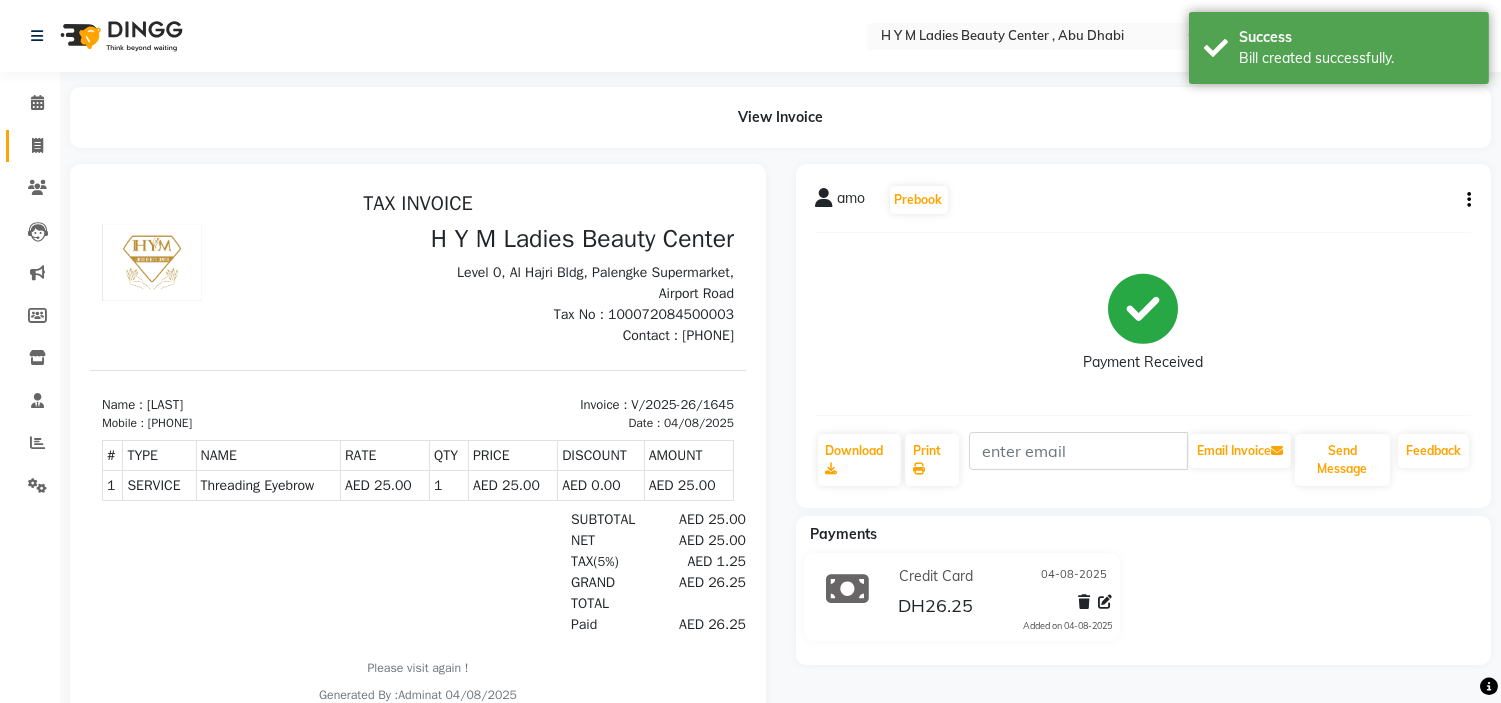 click 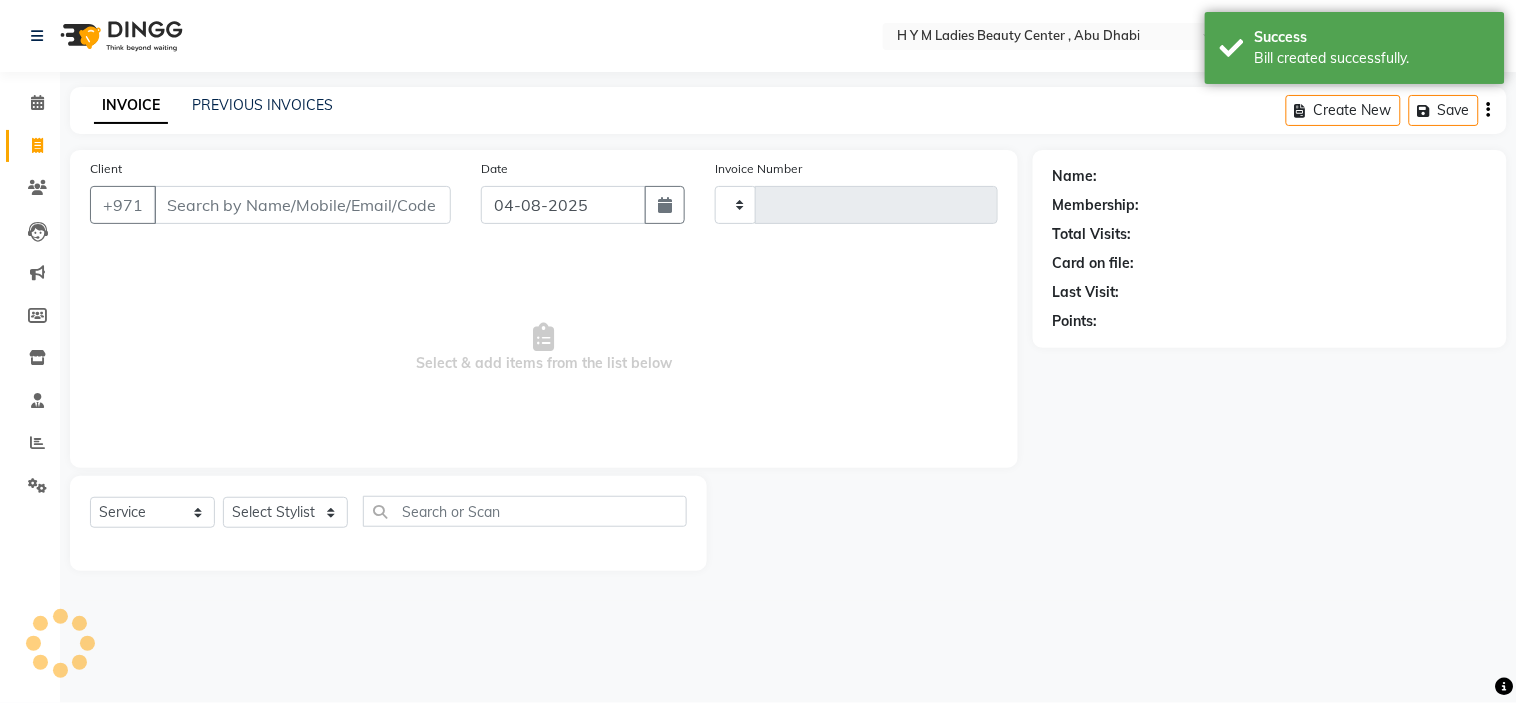 type on "1646" 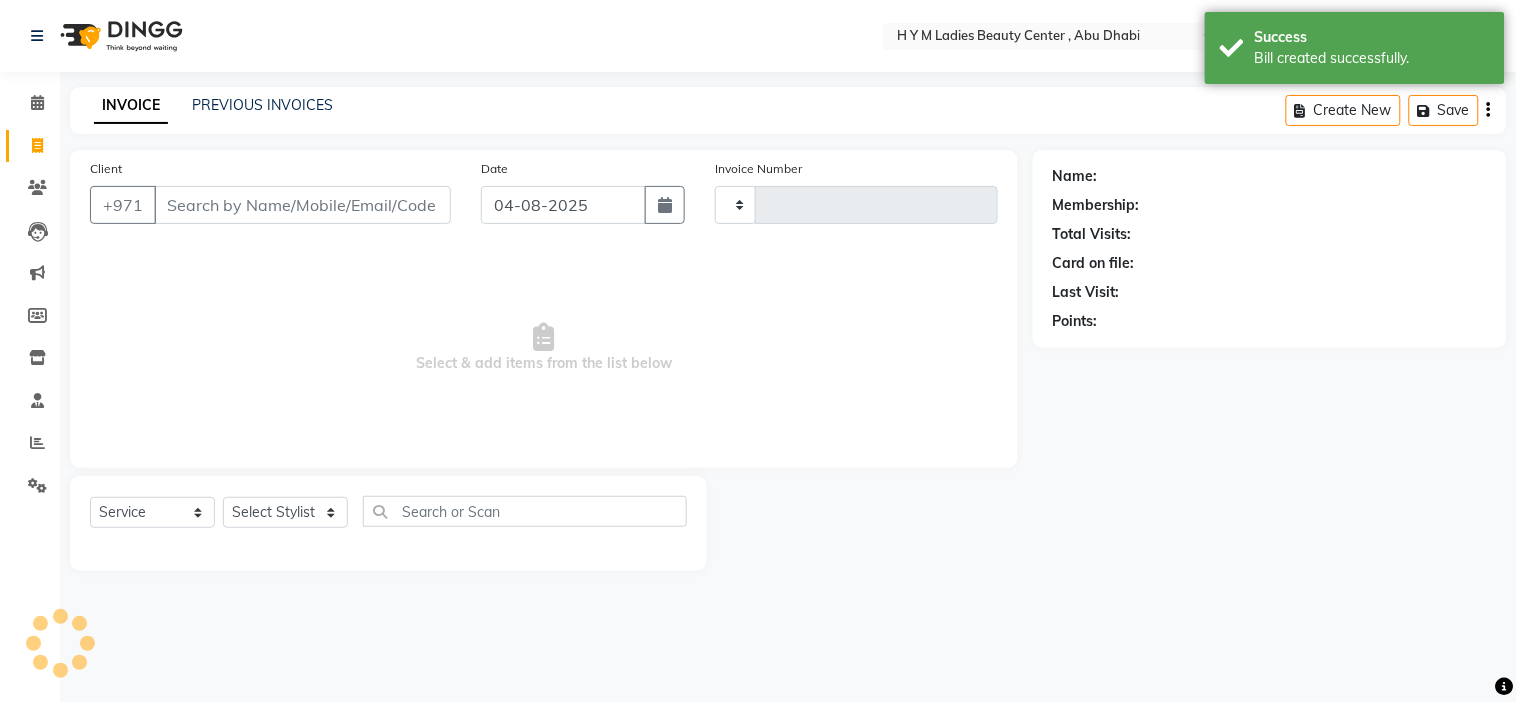 select on "7248" 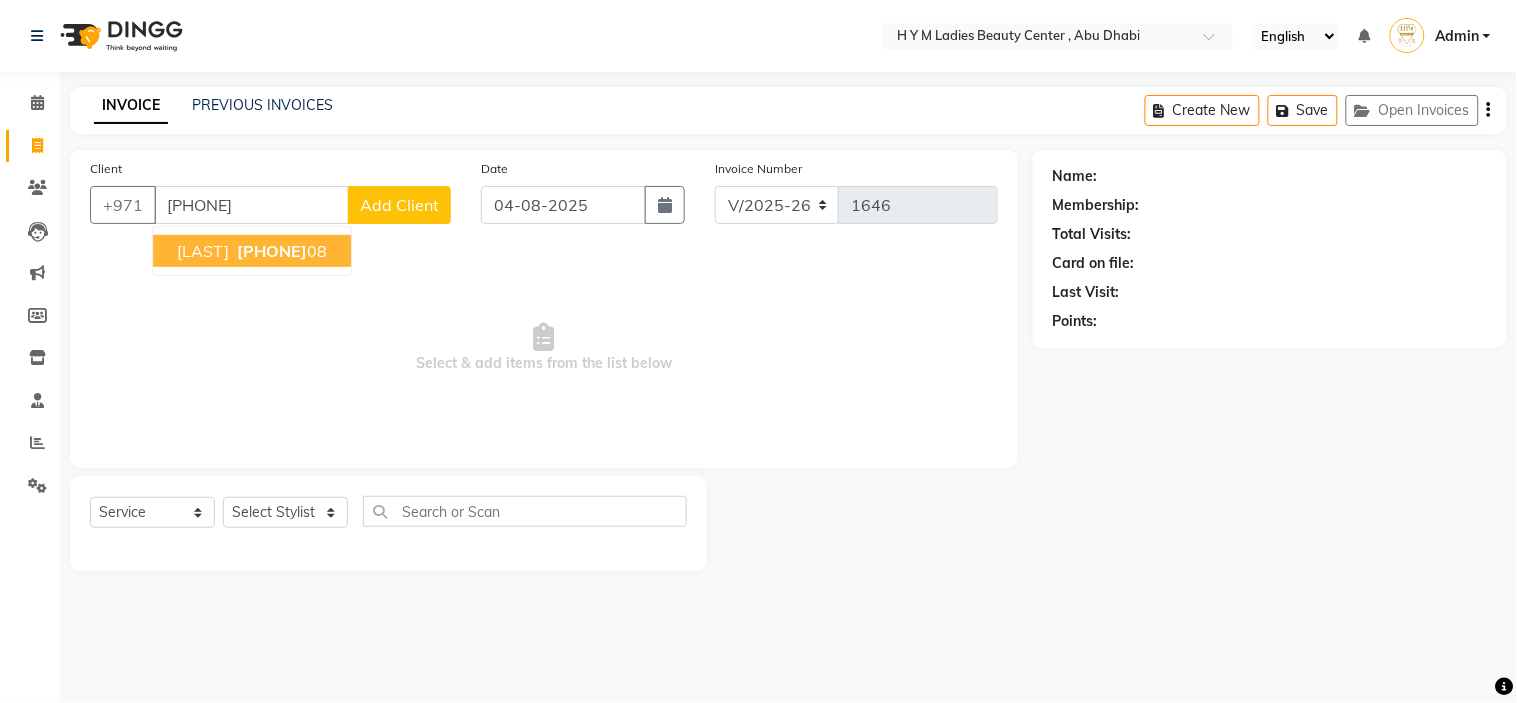 click on "[PHONE]" at bounding box center [280, 251] 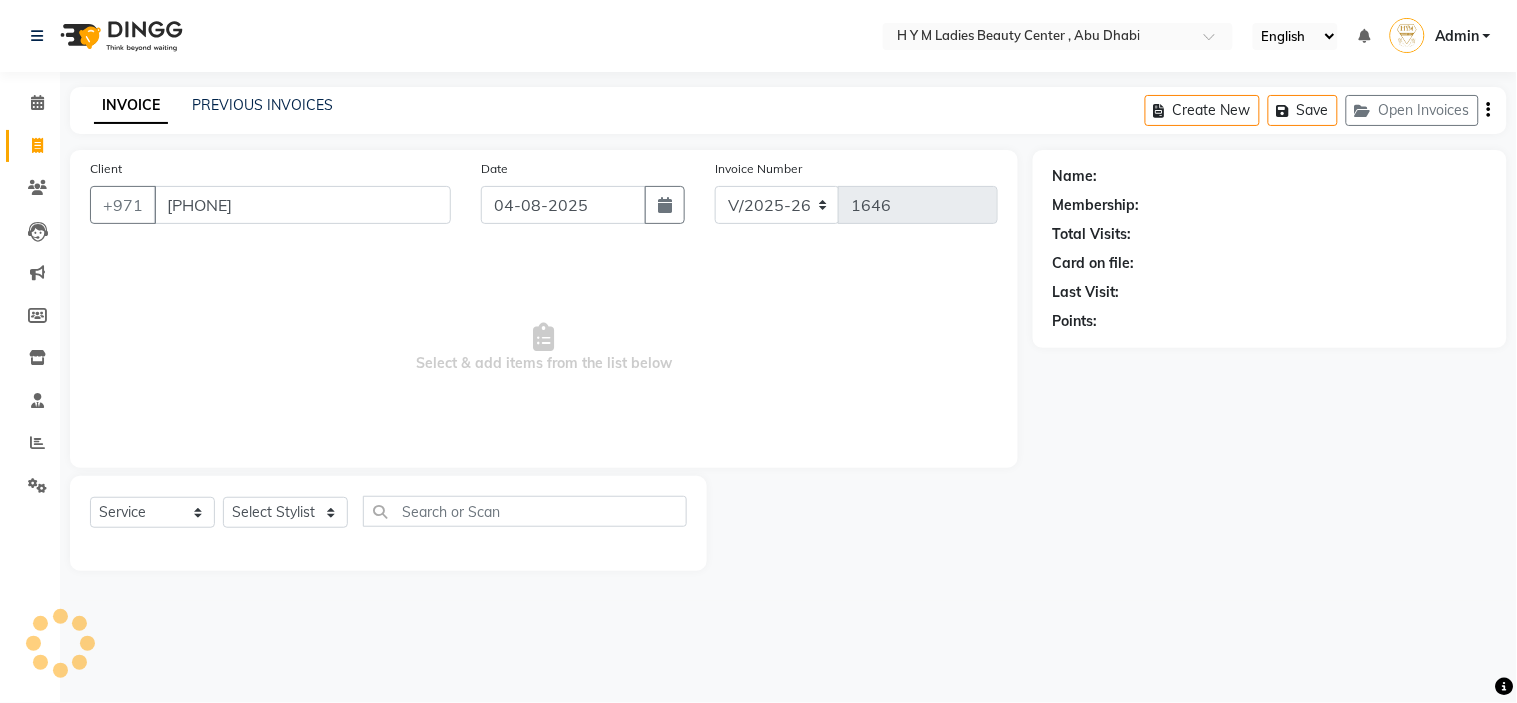 type on "[PHONE]" 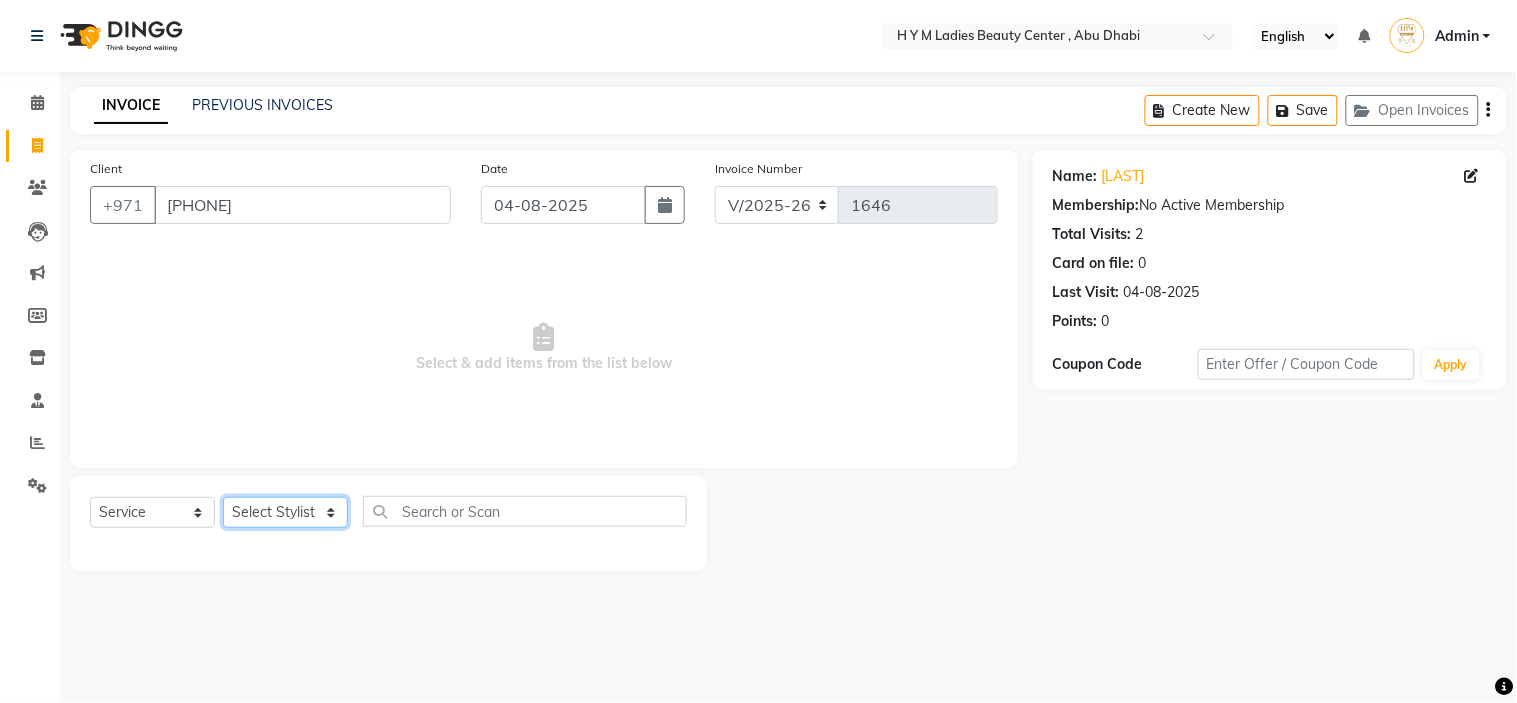 click on "Select Stylist ameena Jheza Dalangin Julie Corteza nadeema randa Rose An Galang zari" 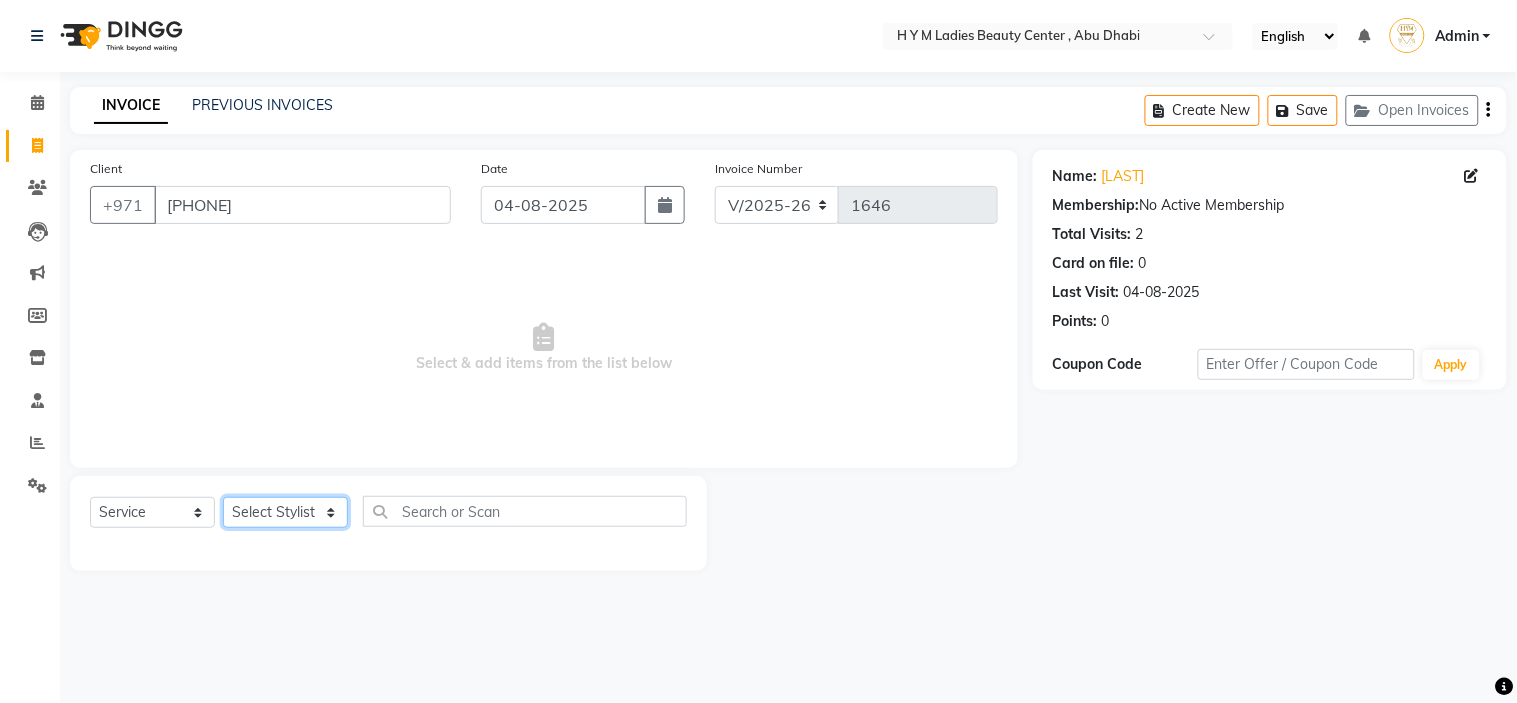 select on "66737" 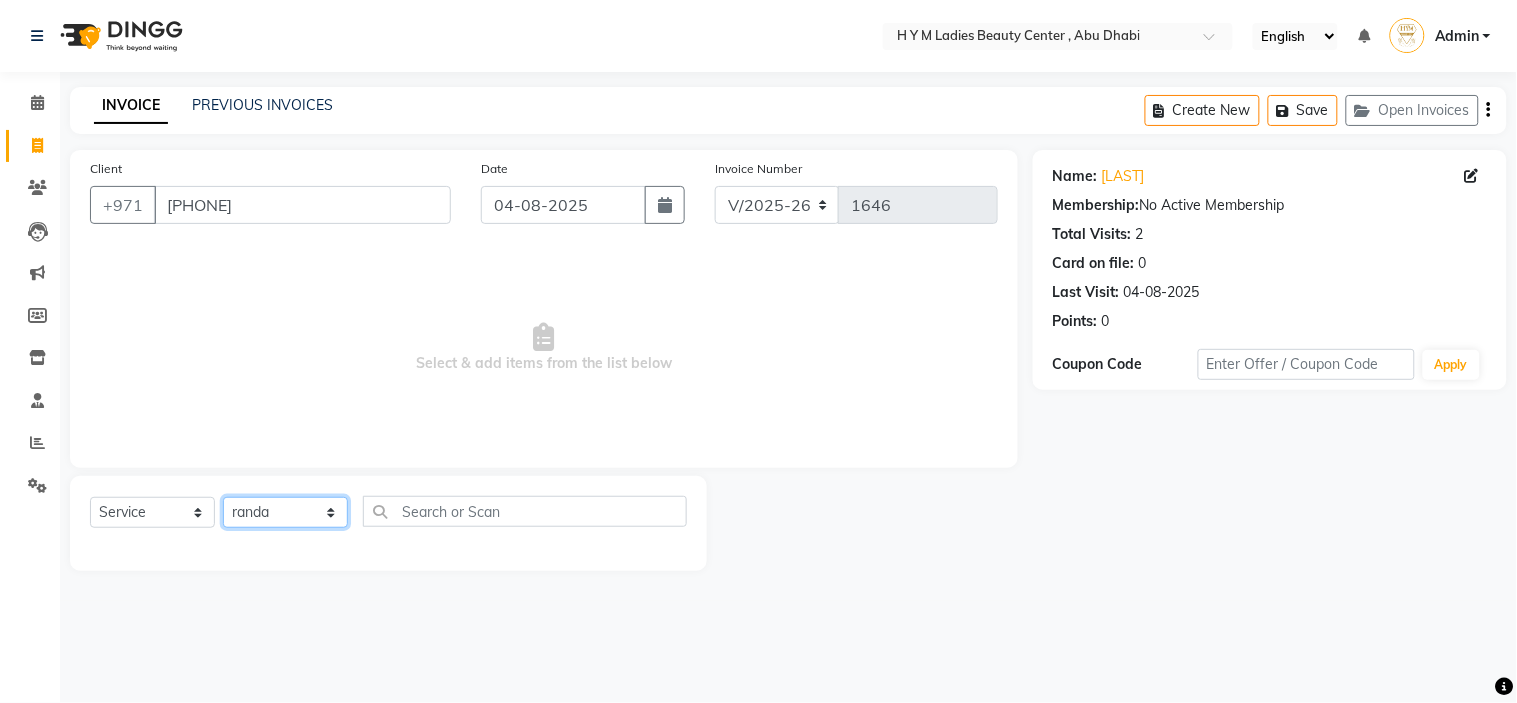 click on "Select Stylist ameena Jheza Dalangin Julie Corteza nadeema randa Rose An Galang zari" 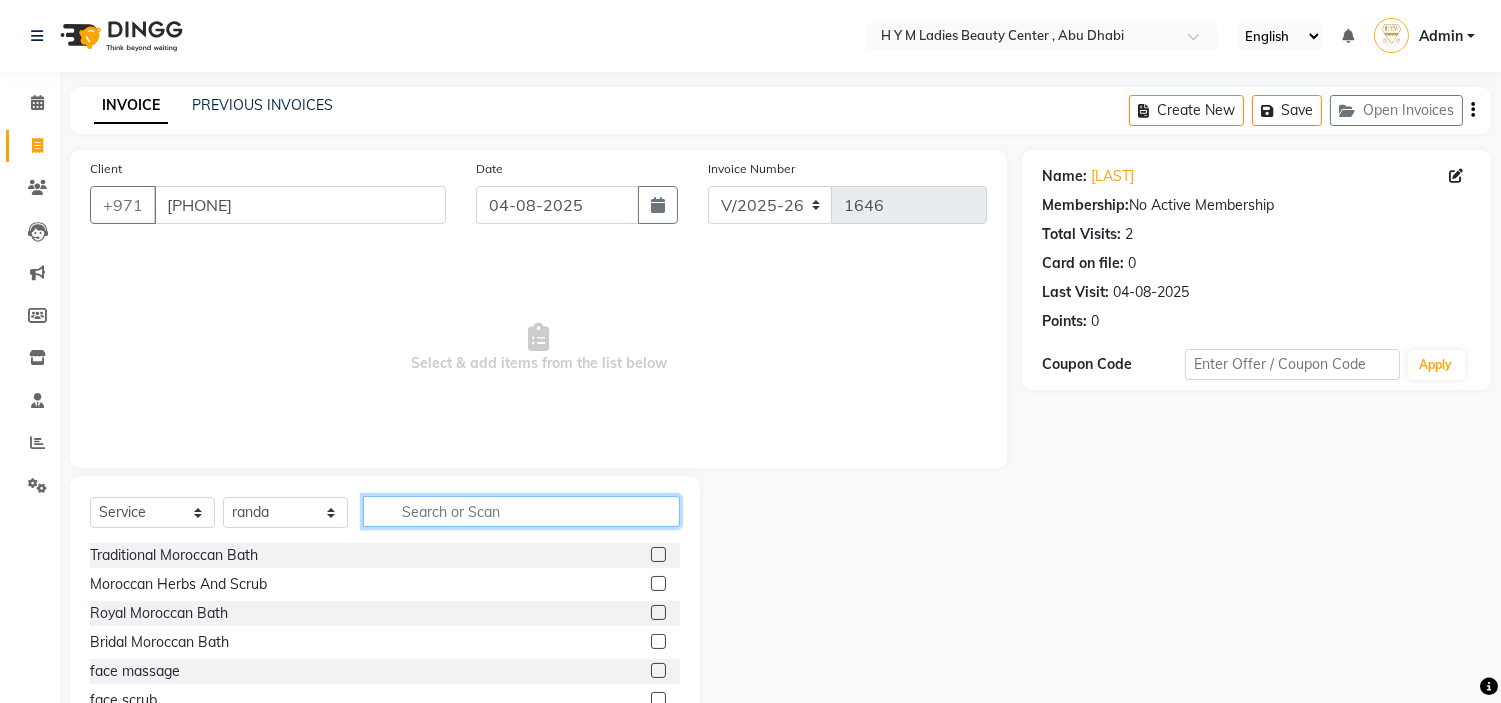 click 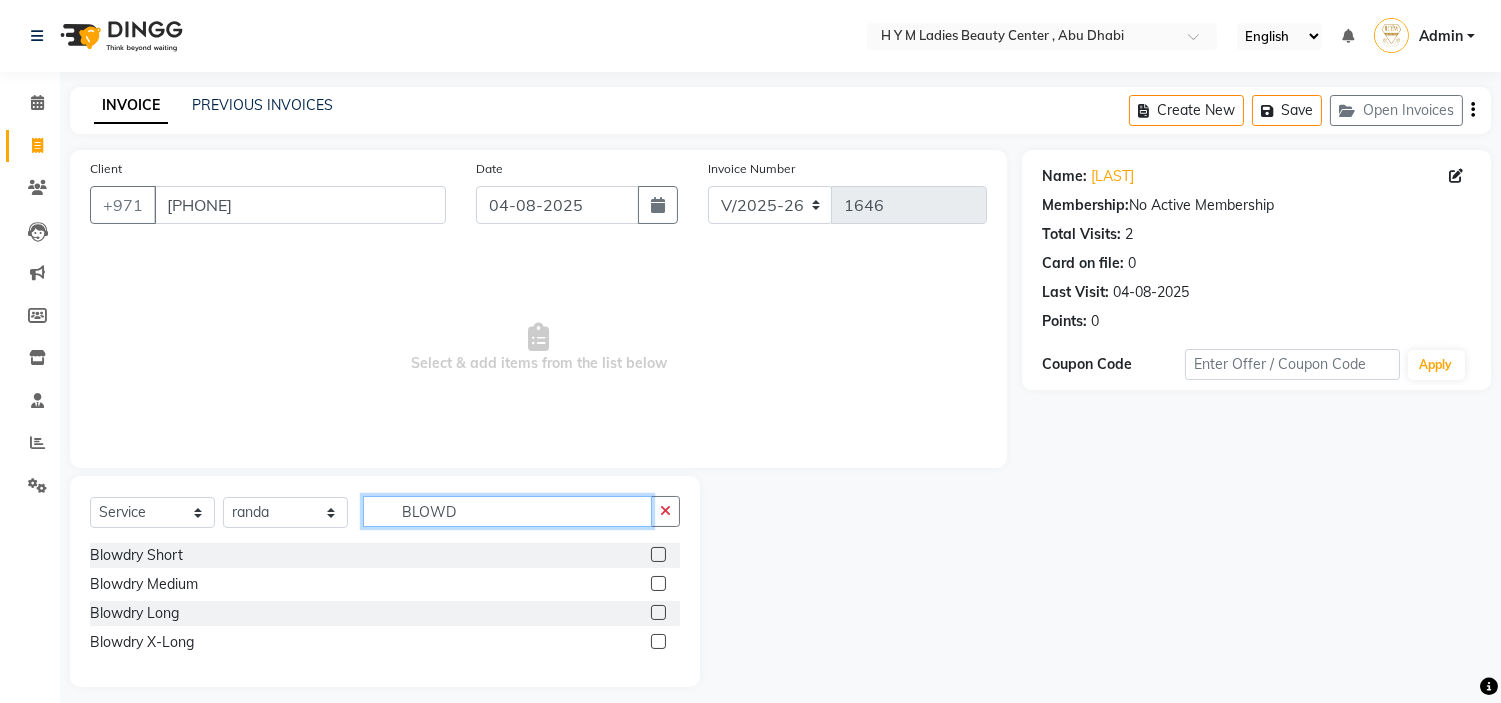 type on "BLOWD" 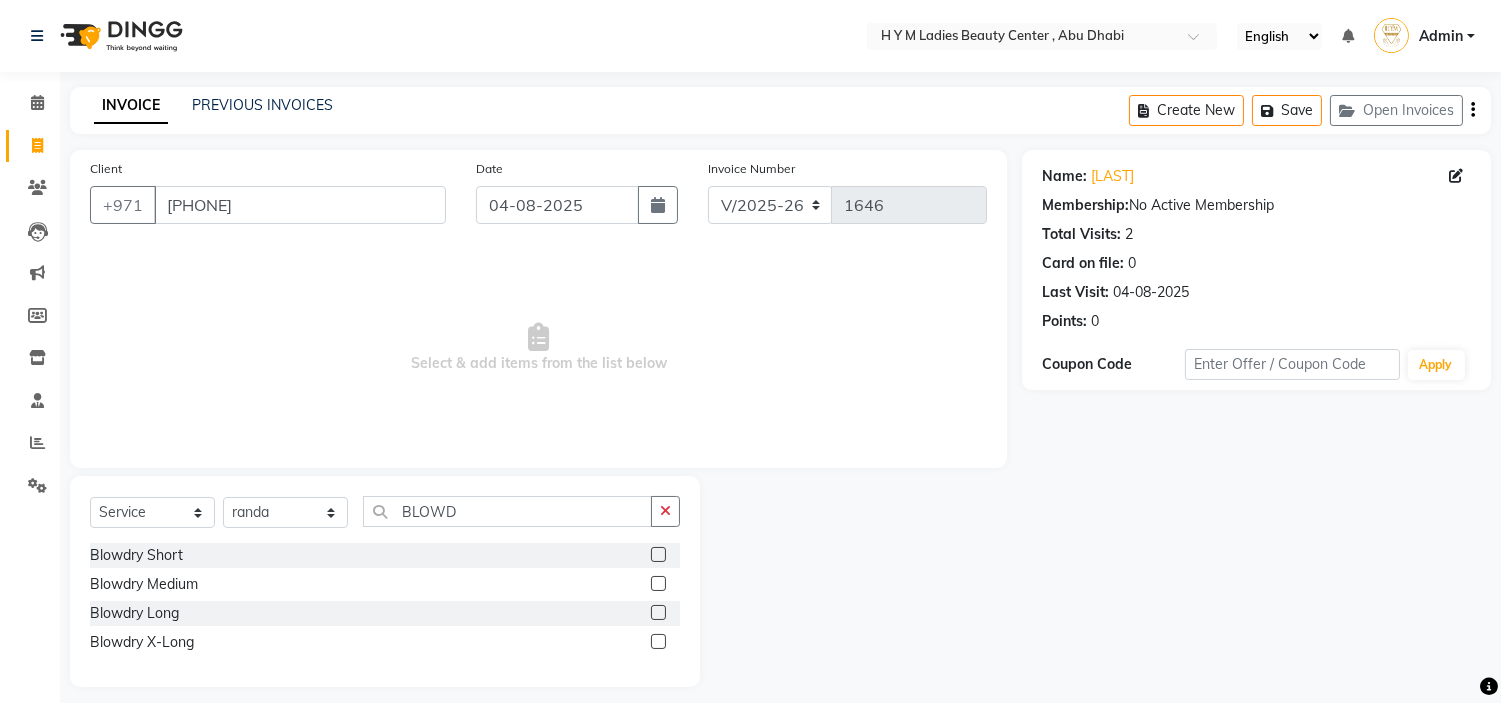 click 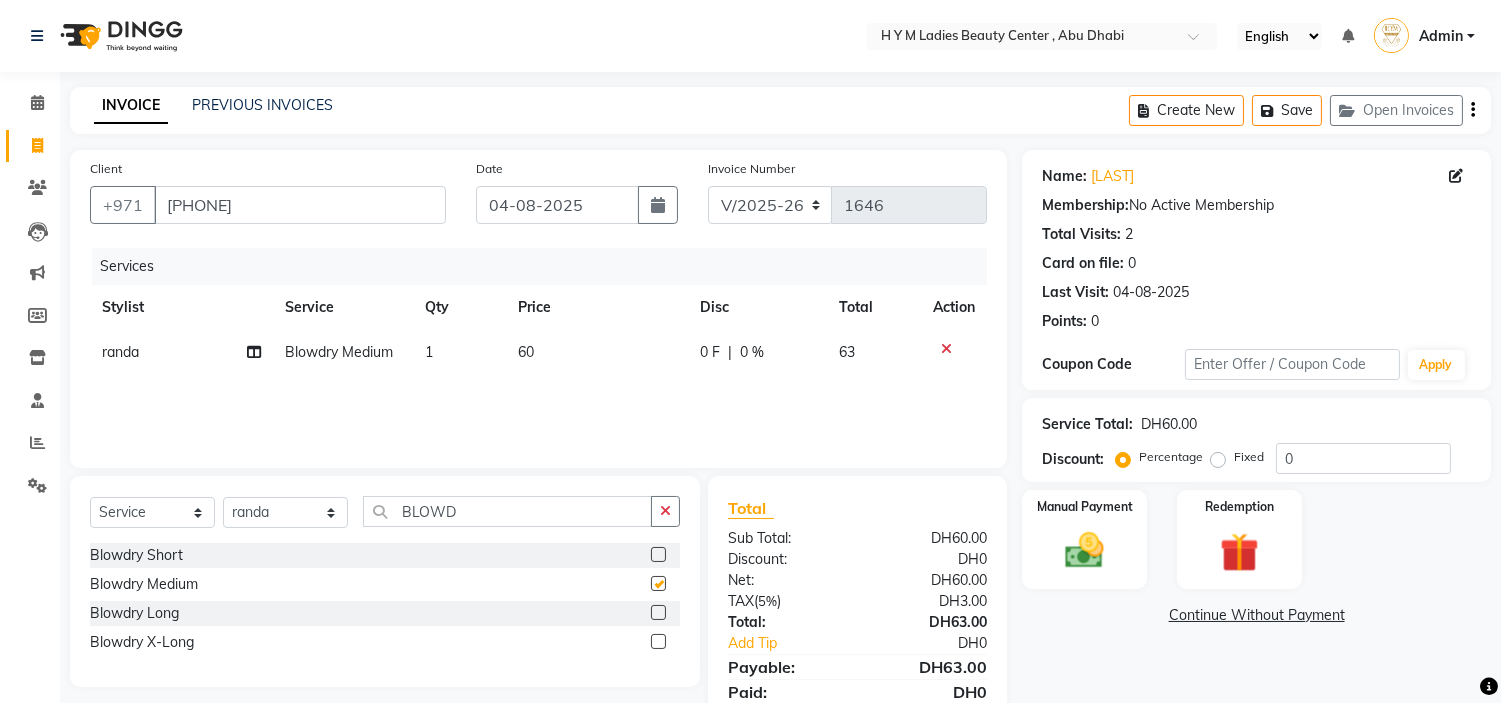 checkbox on "false" 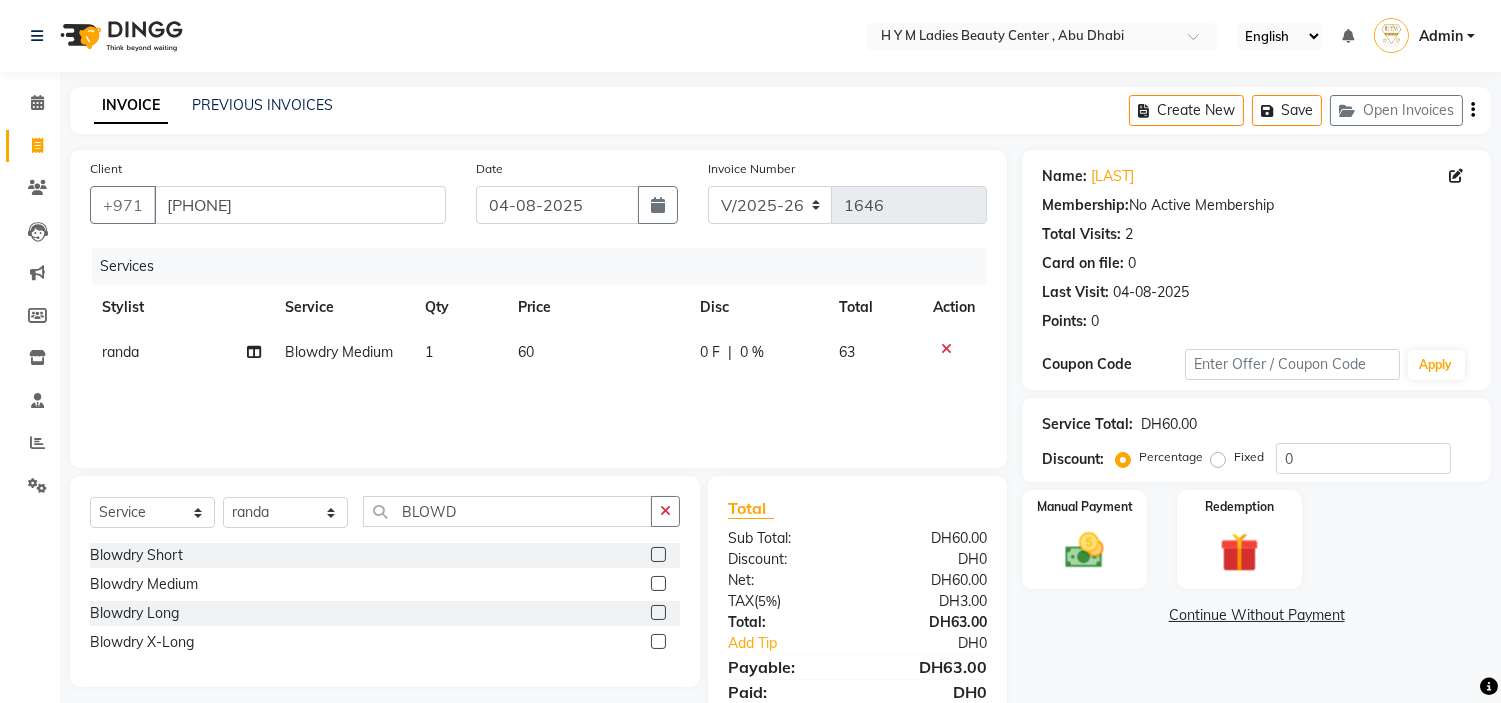click on "60" 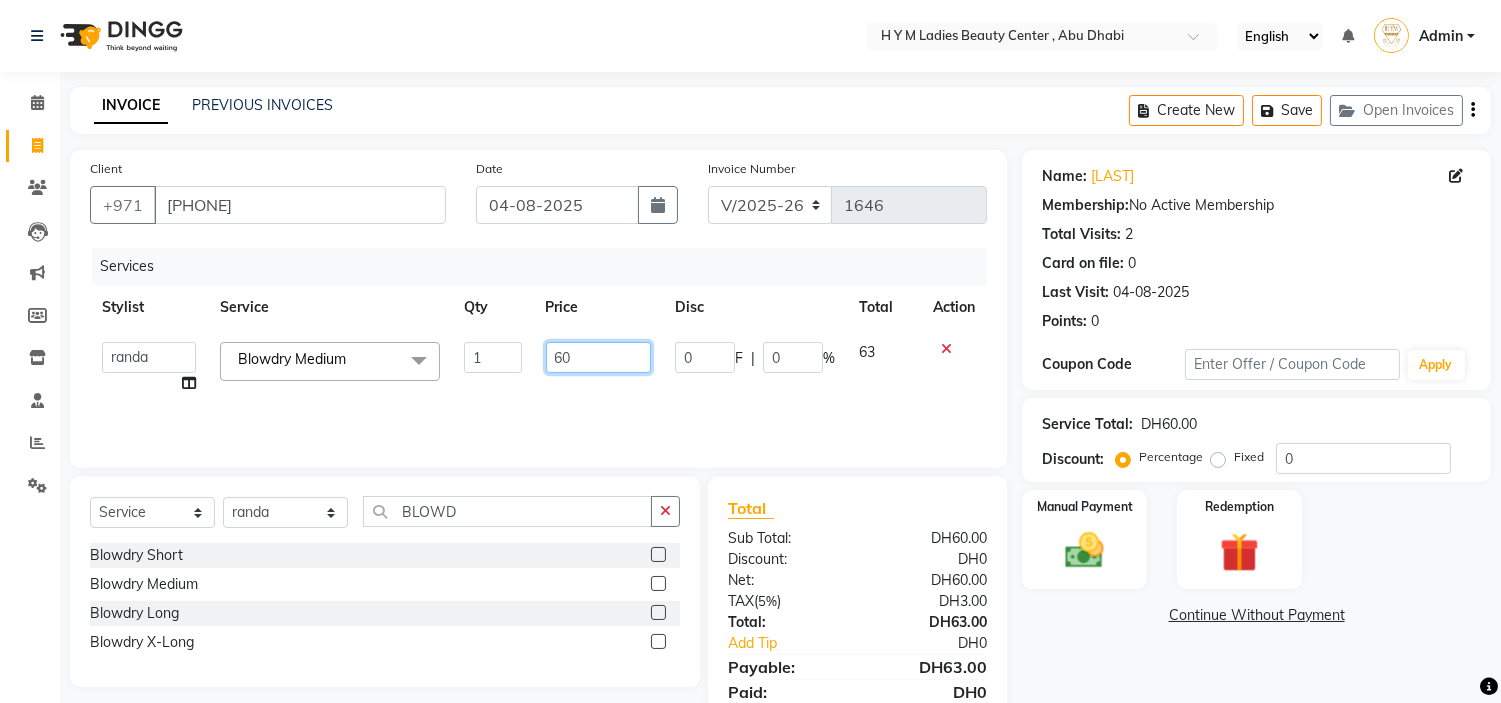 drag, startPoint x: 597, startPoint y: 356, endPoint x: 202, endPoint y: 188, distance: 429.24237 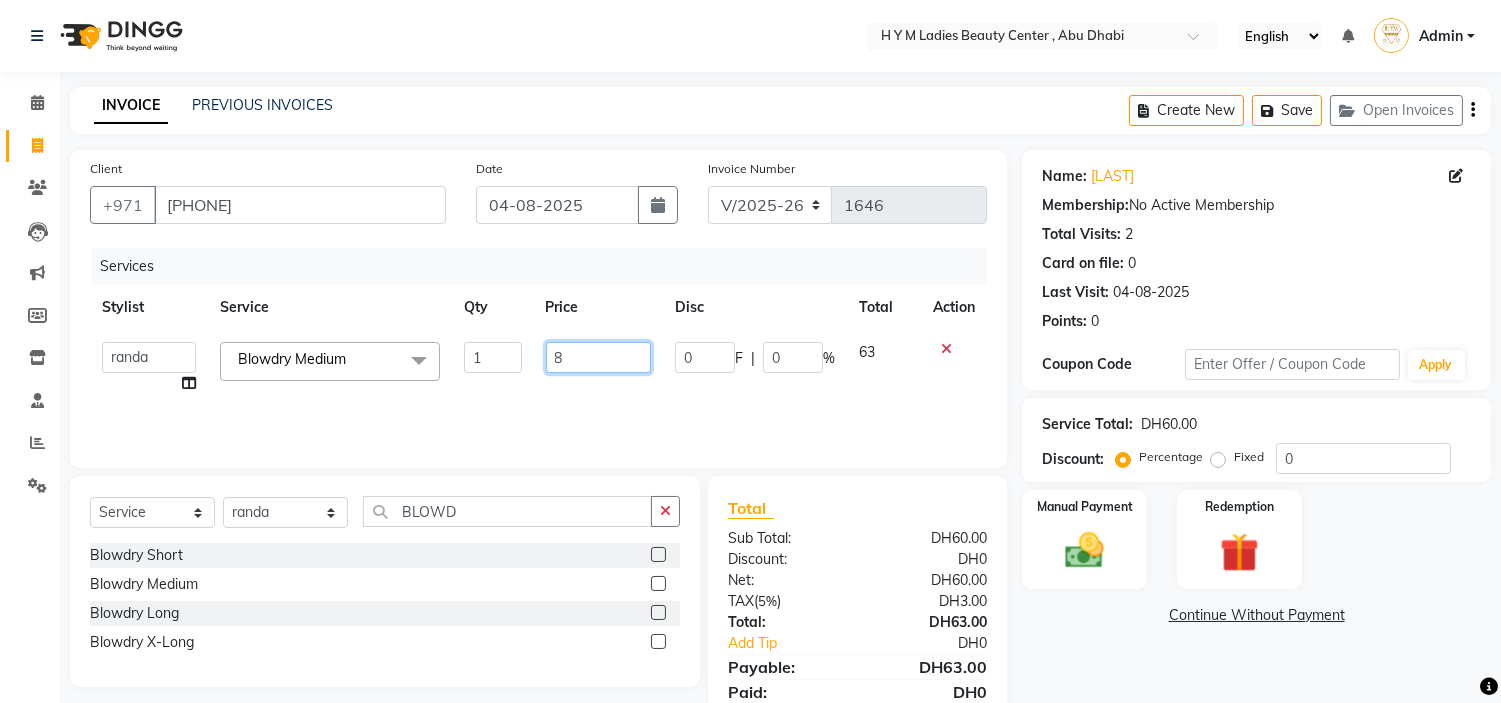 type on "80" 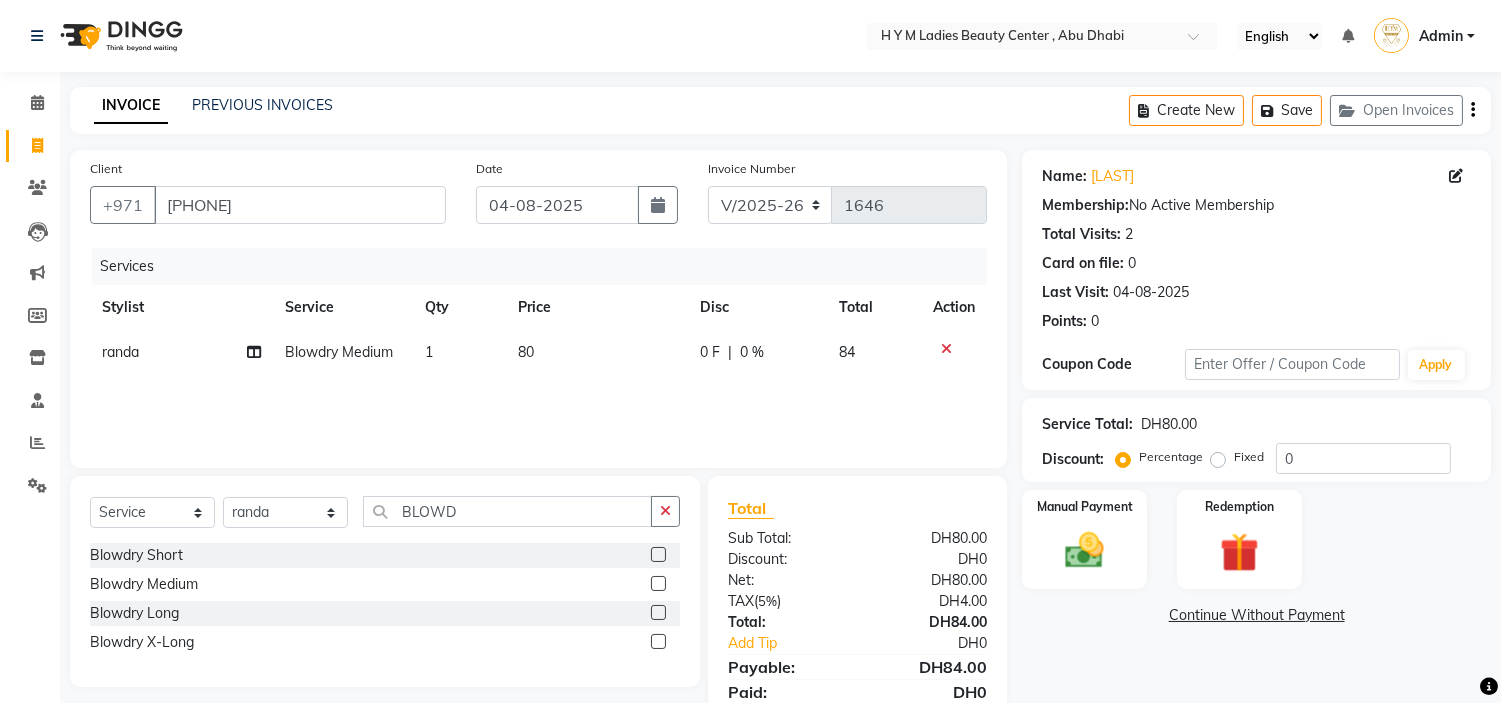 drag, startPoint x: 355, startPoint y: 285, endPoint x: 404, endPoint y: 293, distance: 49.648766 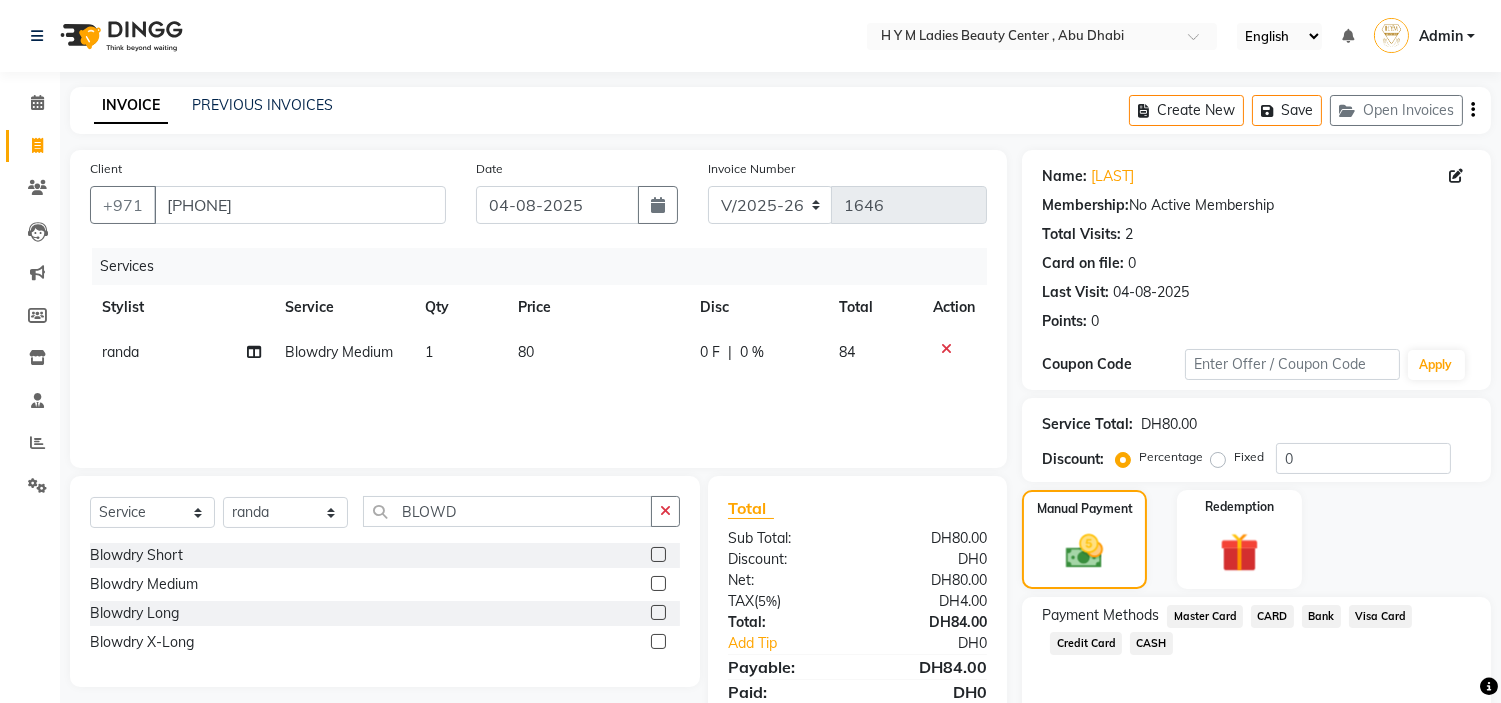 click on "CASH" 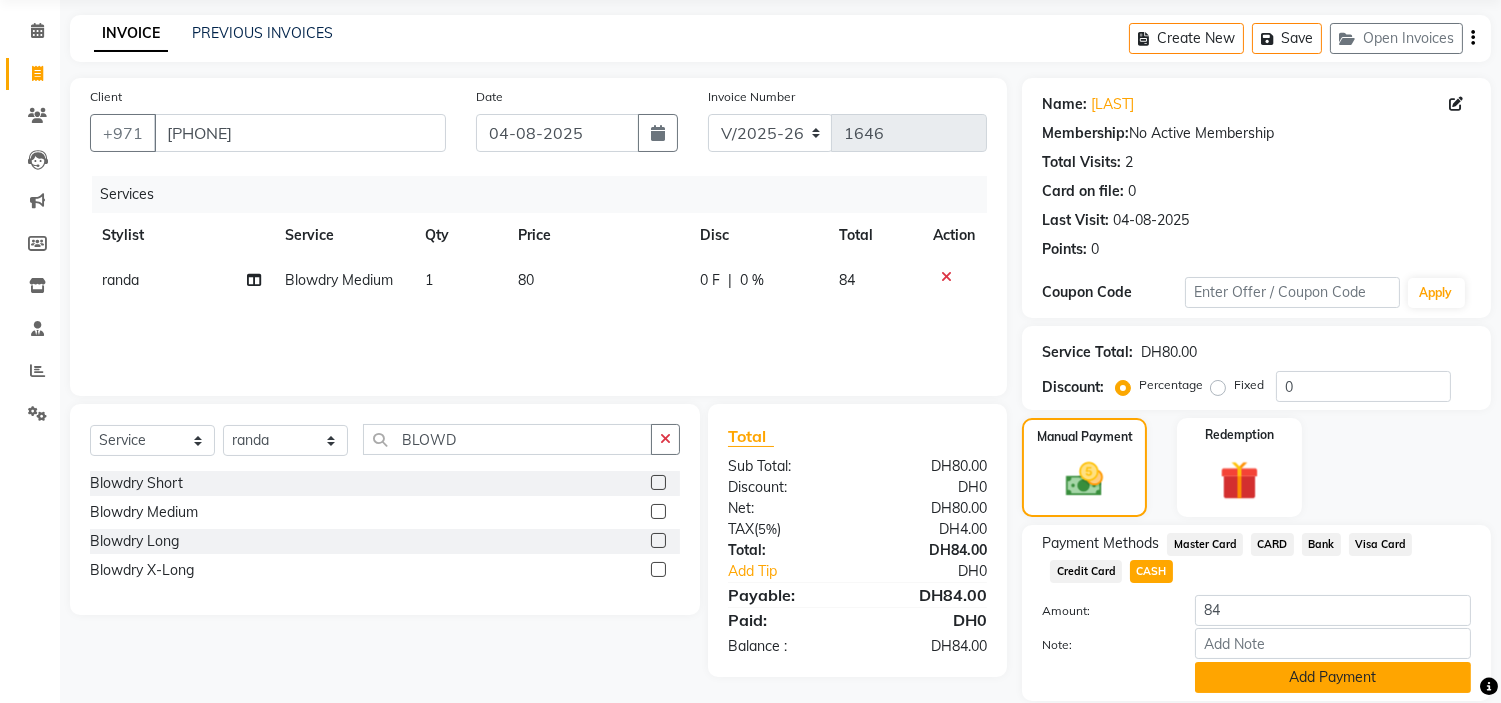 scroll, scrollTop: 141, scrollLeft: 0, axis: vertical 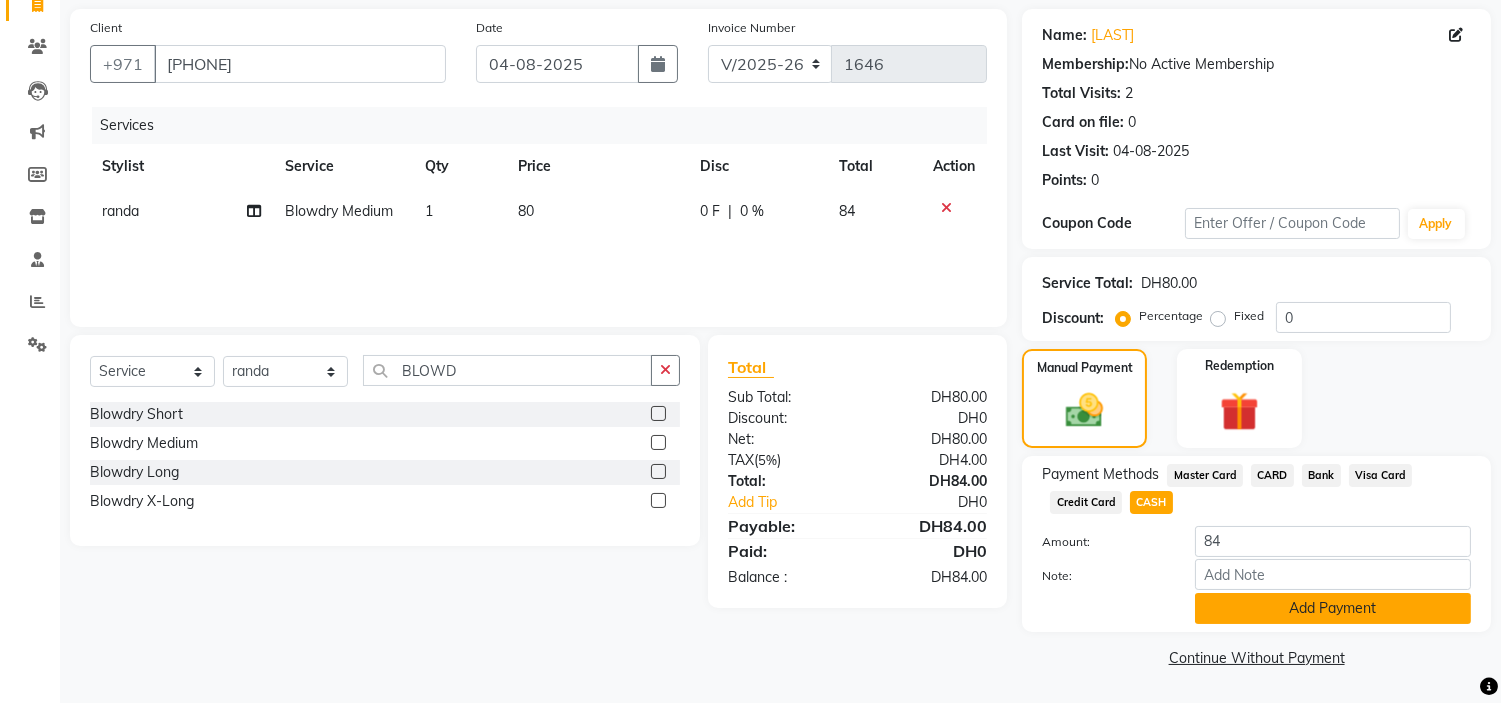 click on "Add Payment" 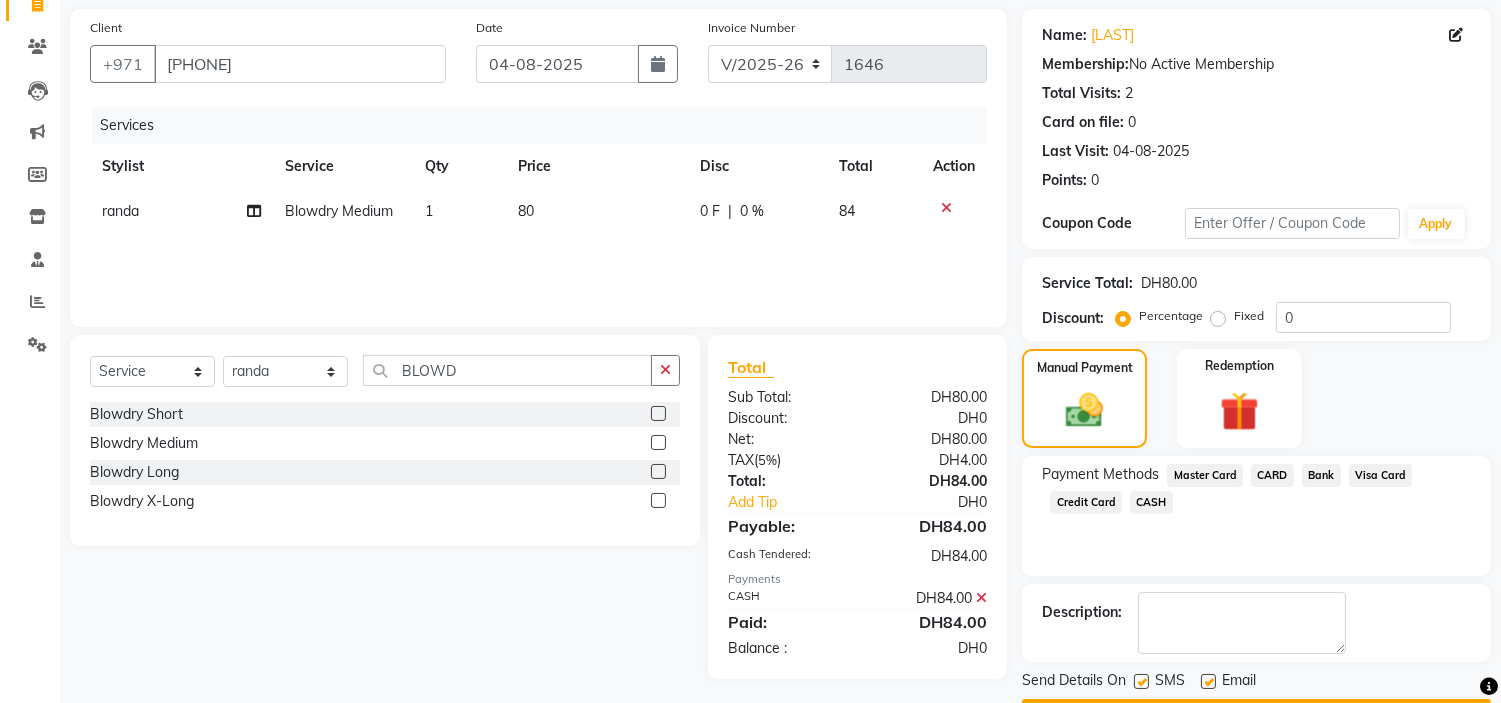 click 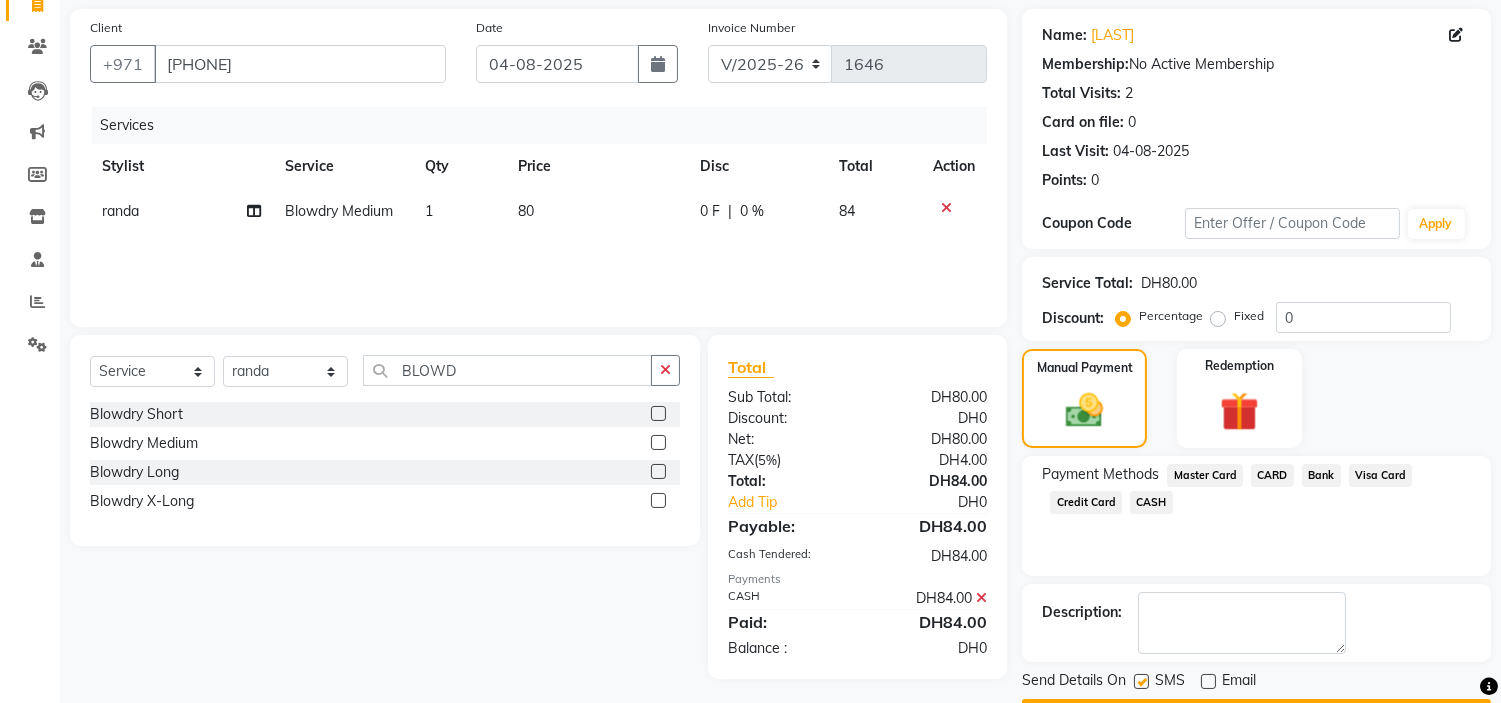 click 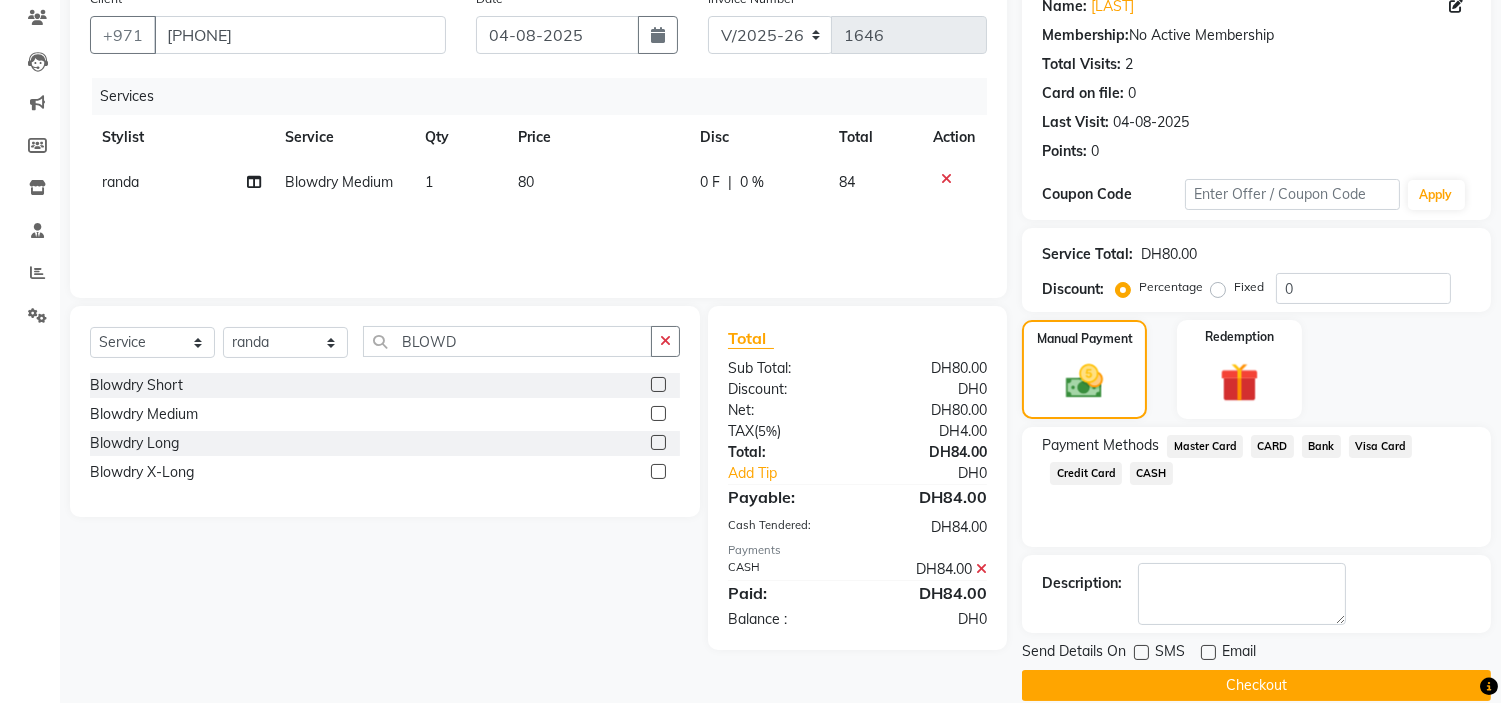 scroll, scrollTop: 196, scrollLeft: 0, axis: vertical 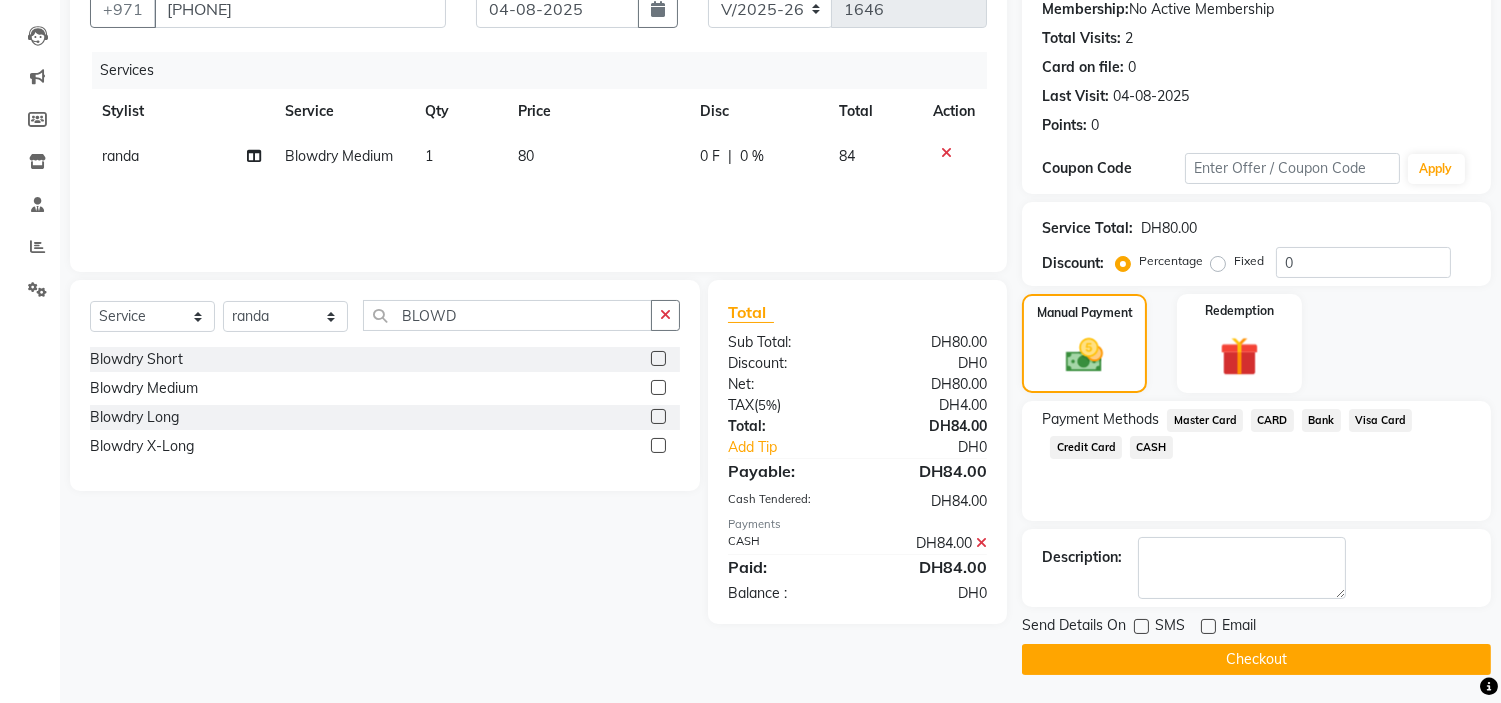 click on "Checkout" 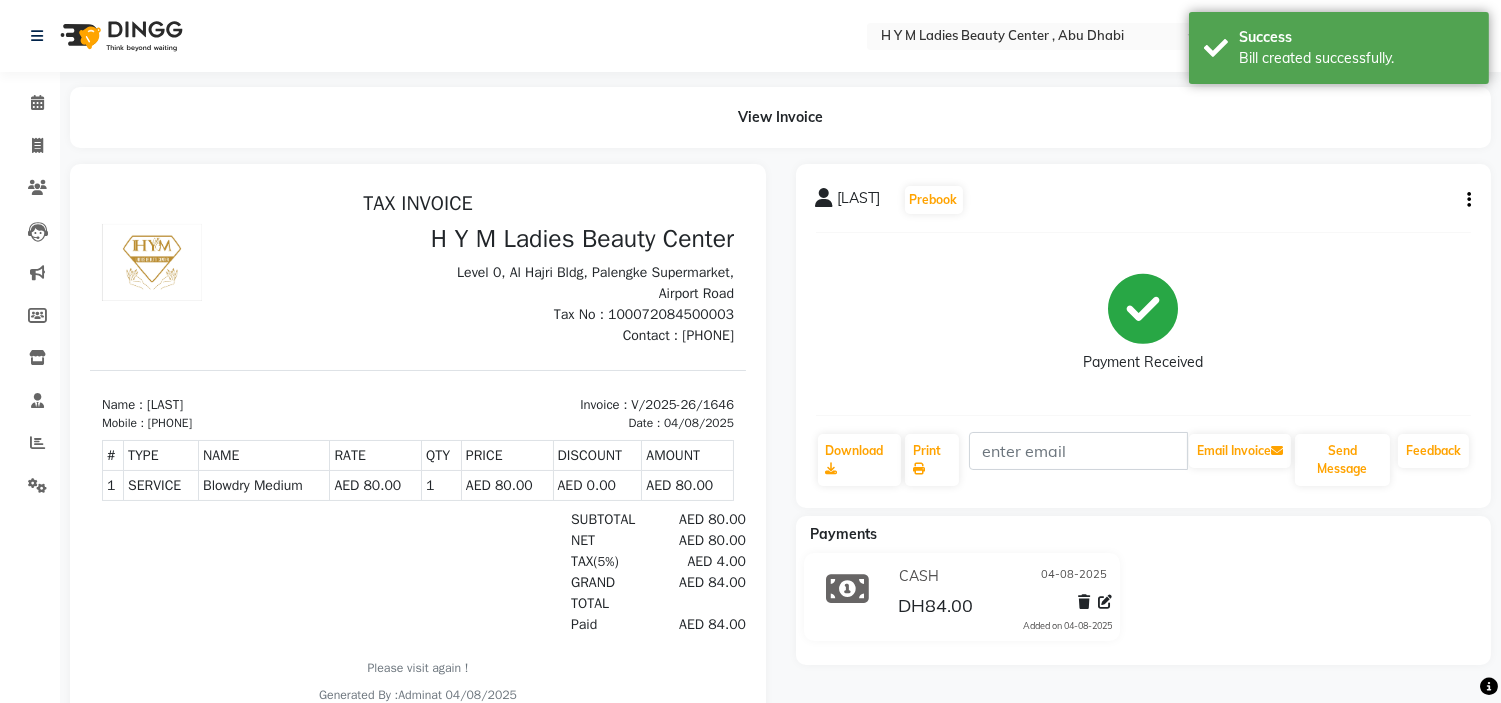 scroll, scrollTop: 0, scrollLeft: 0, axis: both 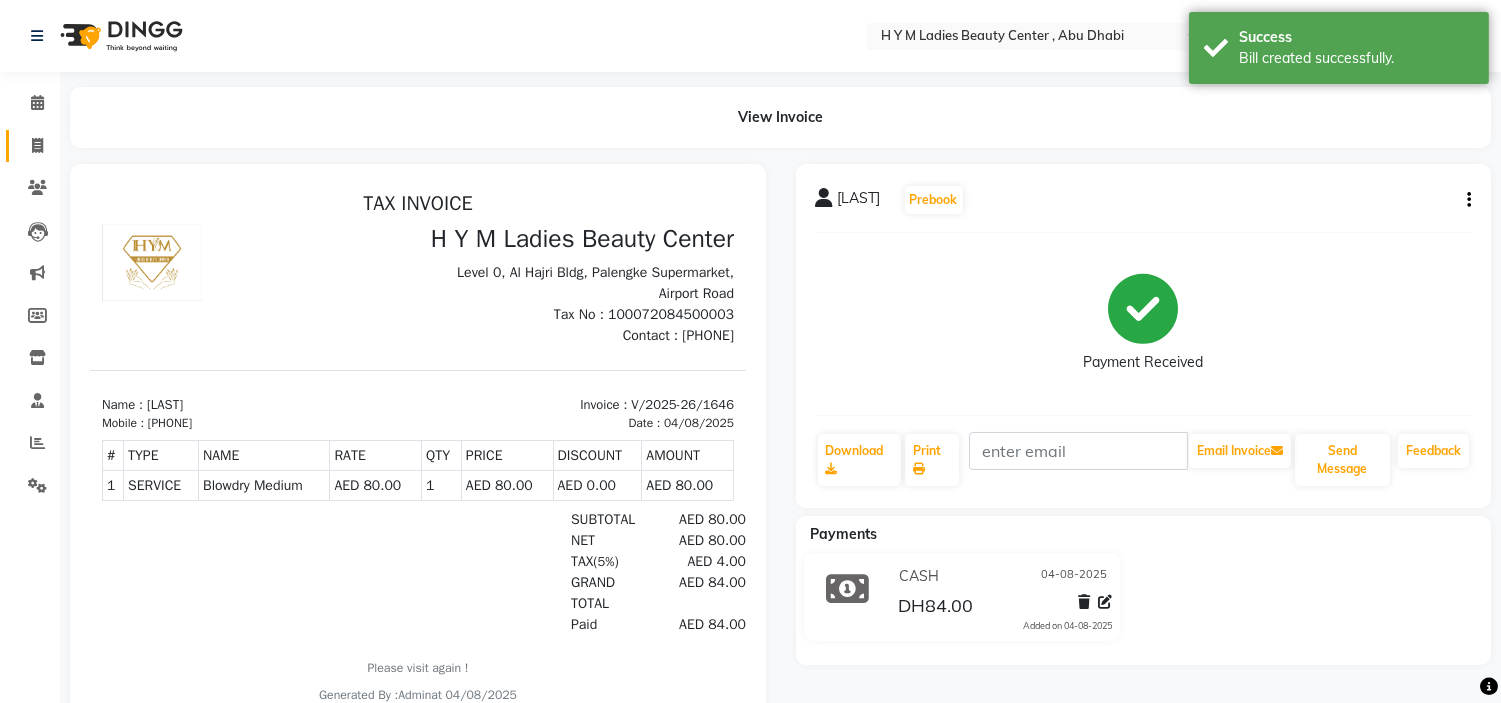 click on "Invoice" 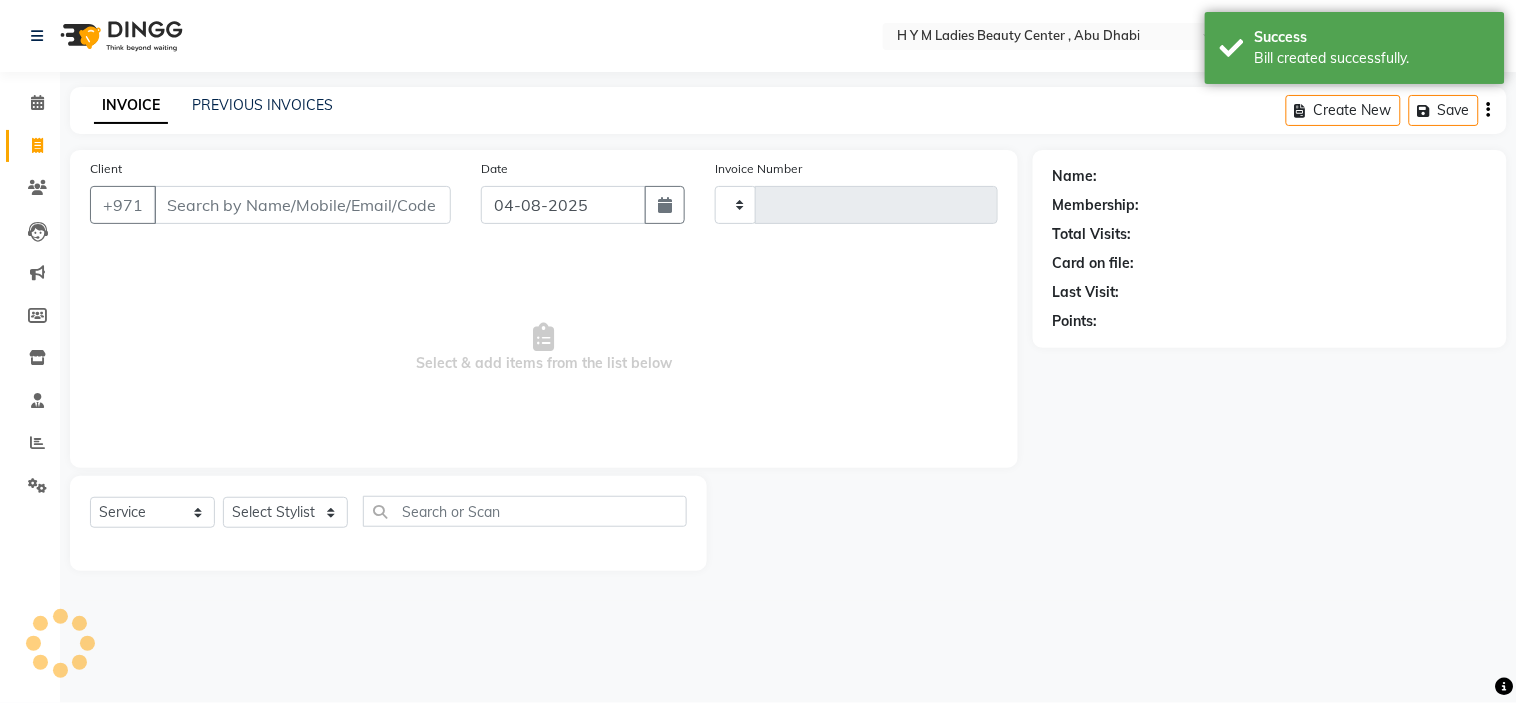 type on "1647" 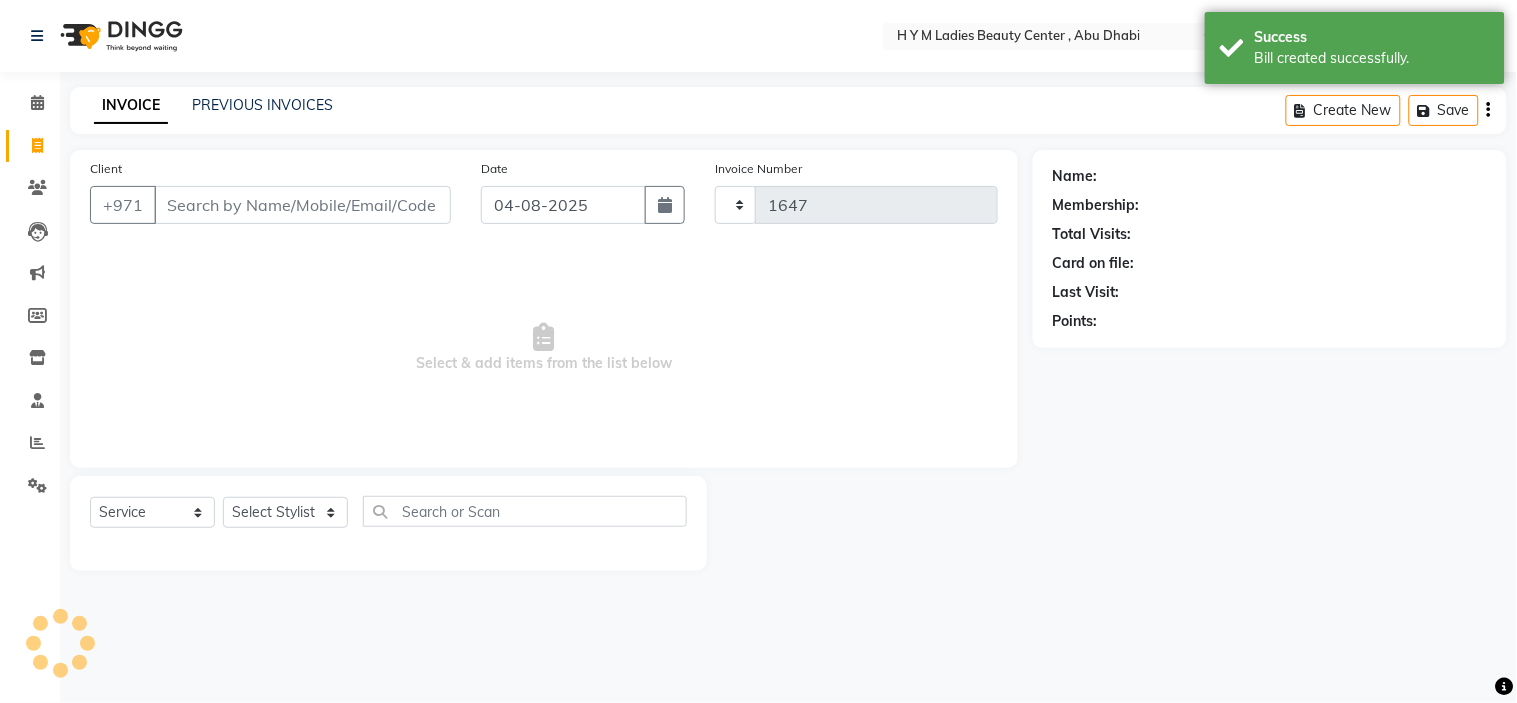 select on "7248" 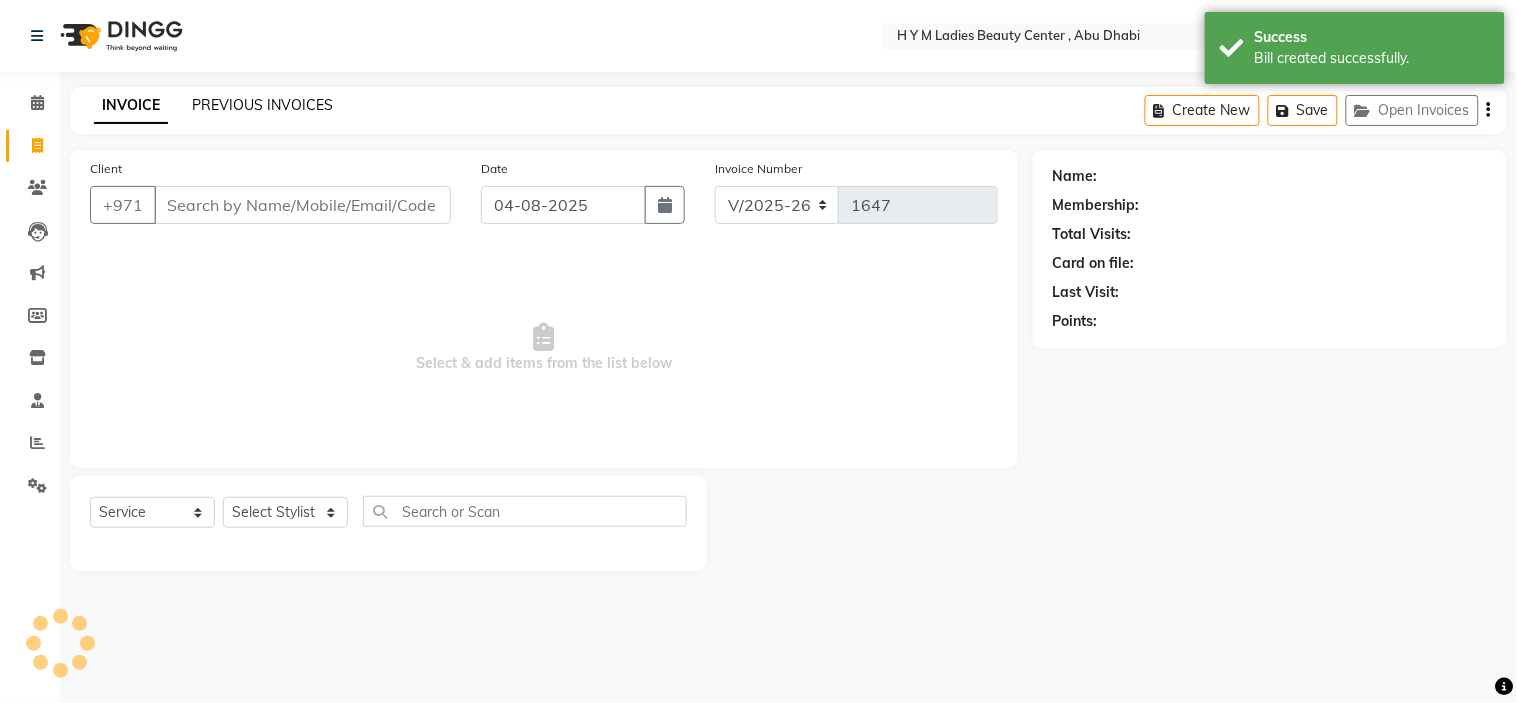 click on "PREVIOUS INVOICES" 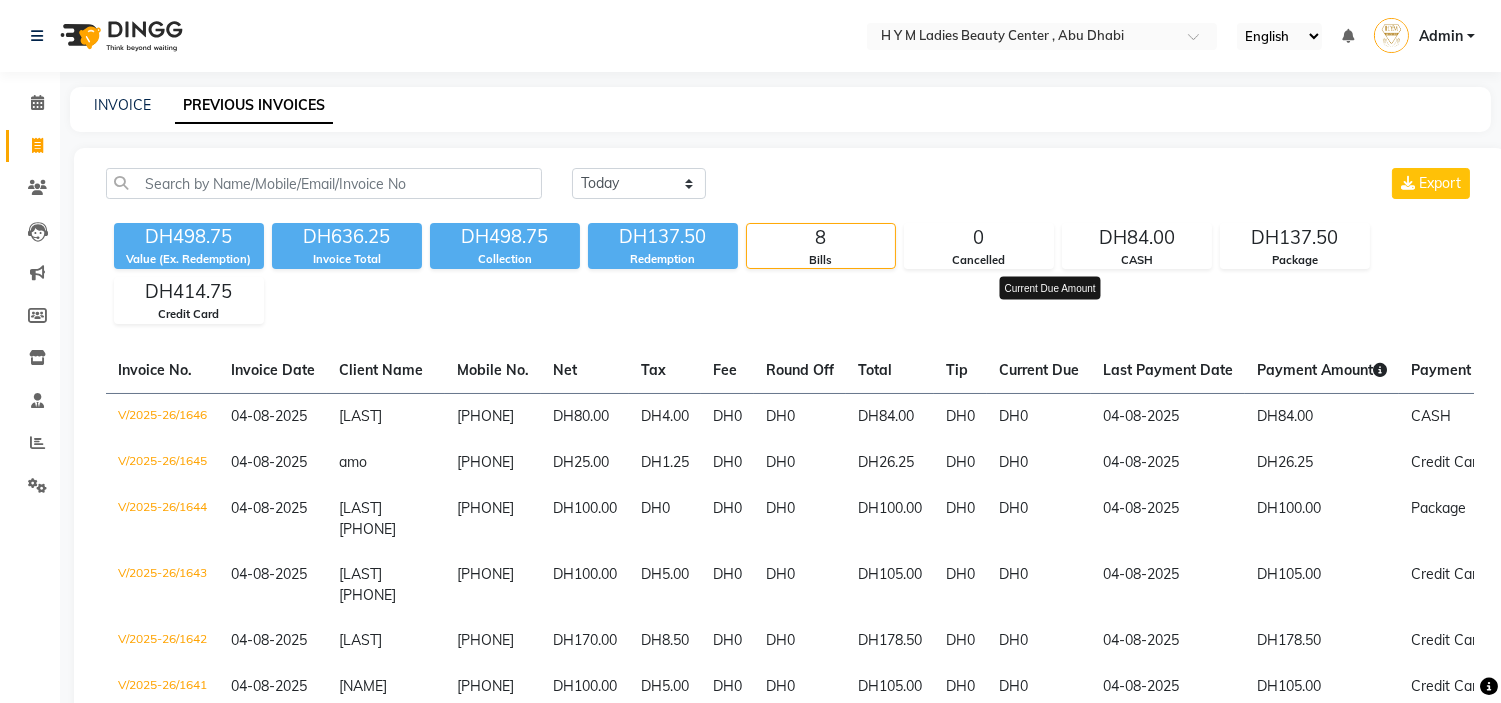 click on "Current Due" 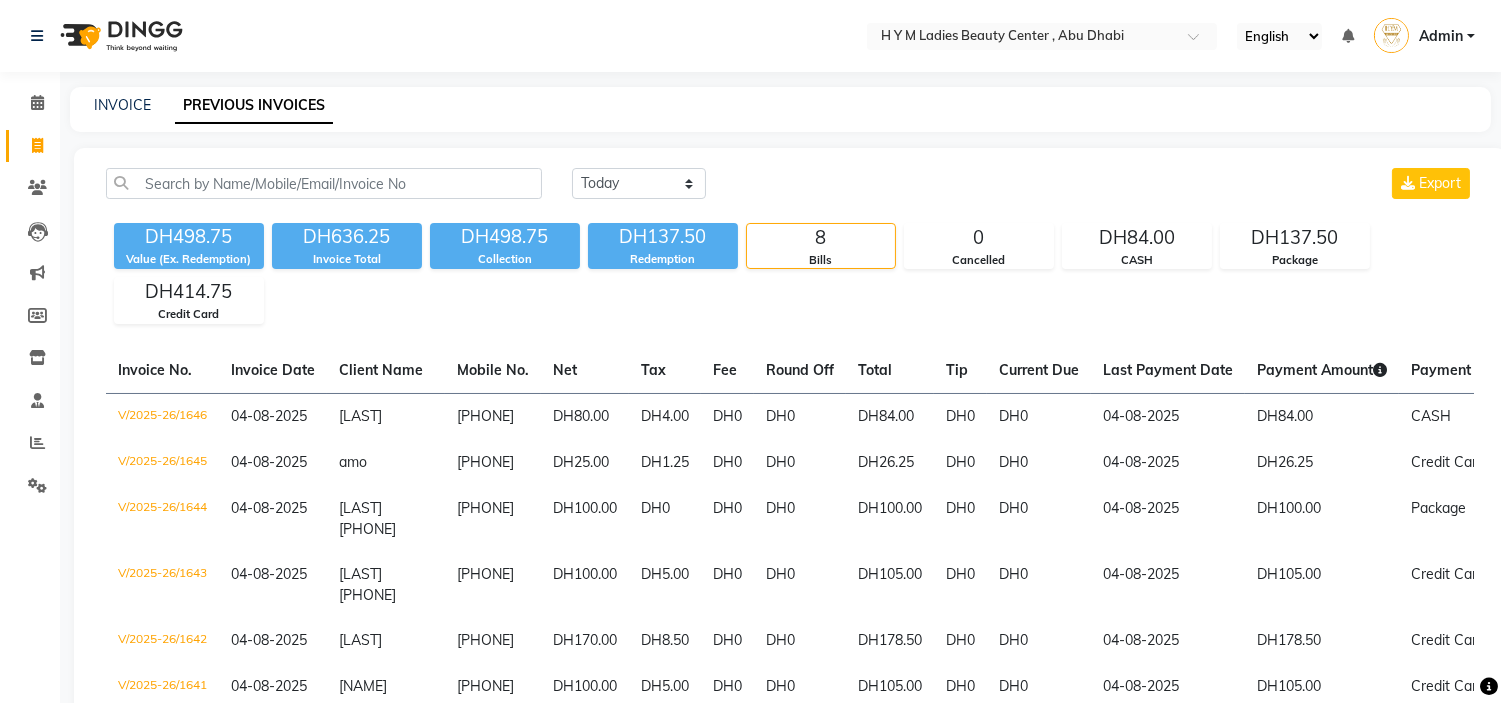 click on "Current Due" 